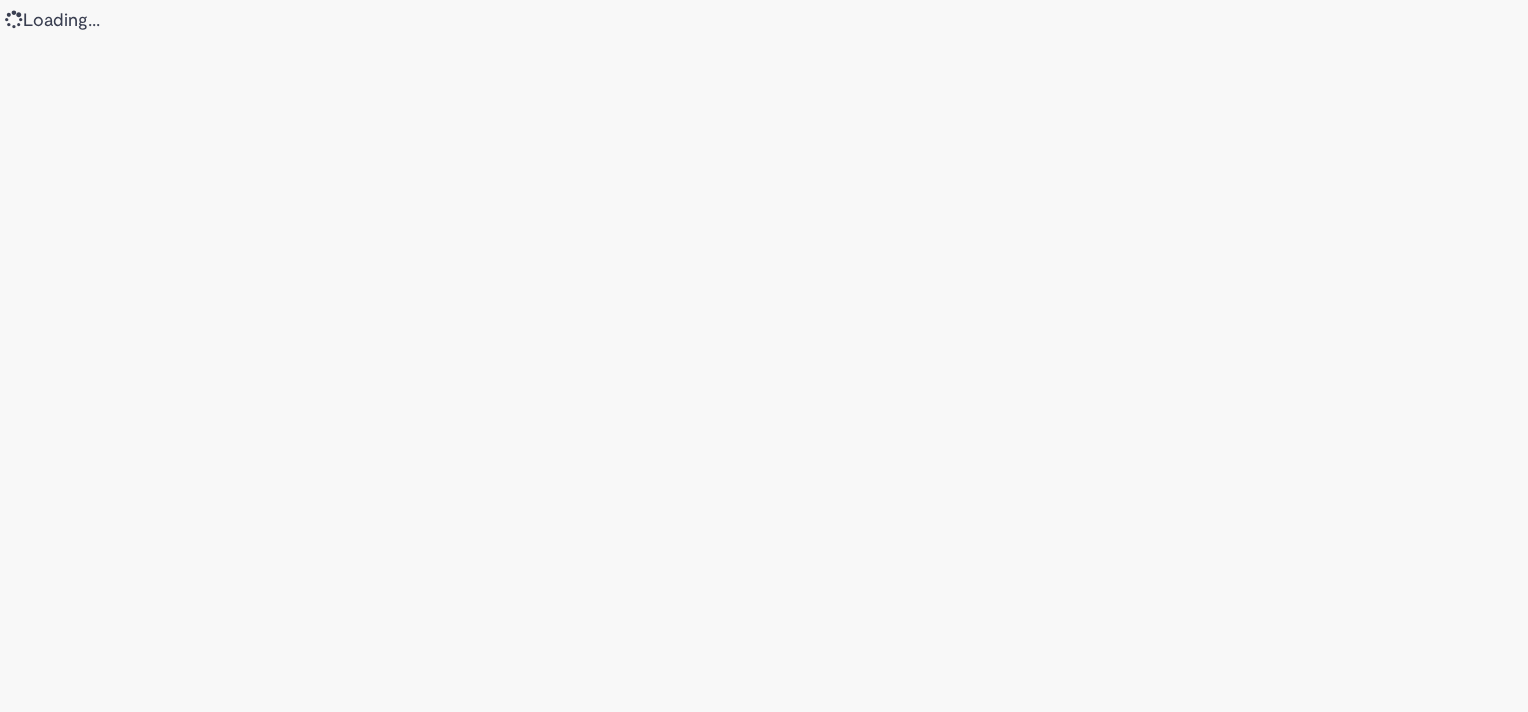 scroll, scrollTop: 0, scrollLeft: 0, axis: both 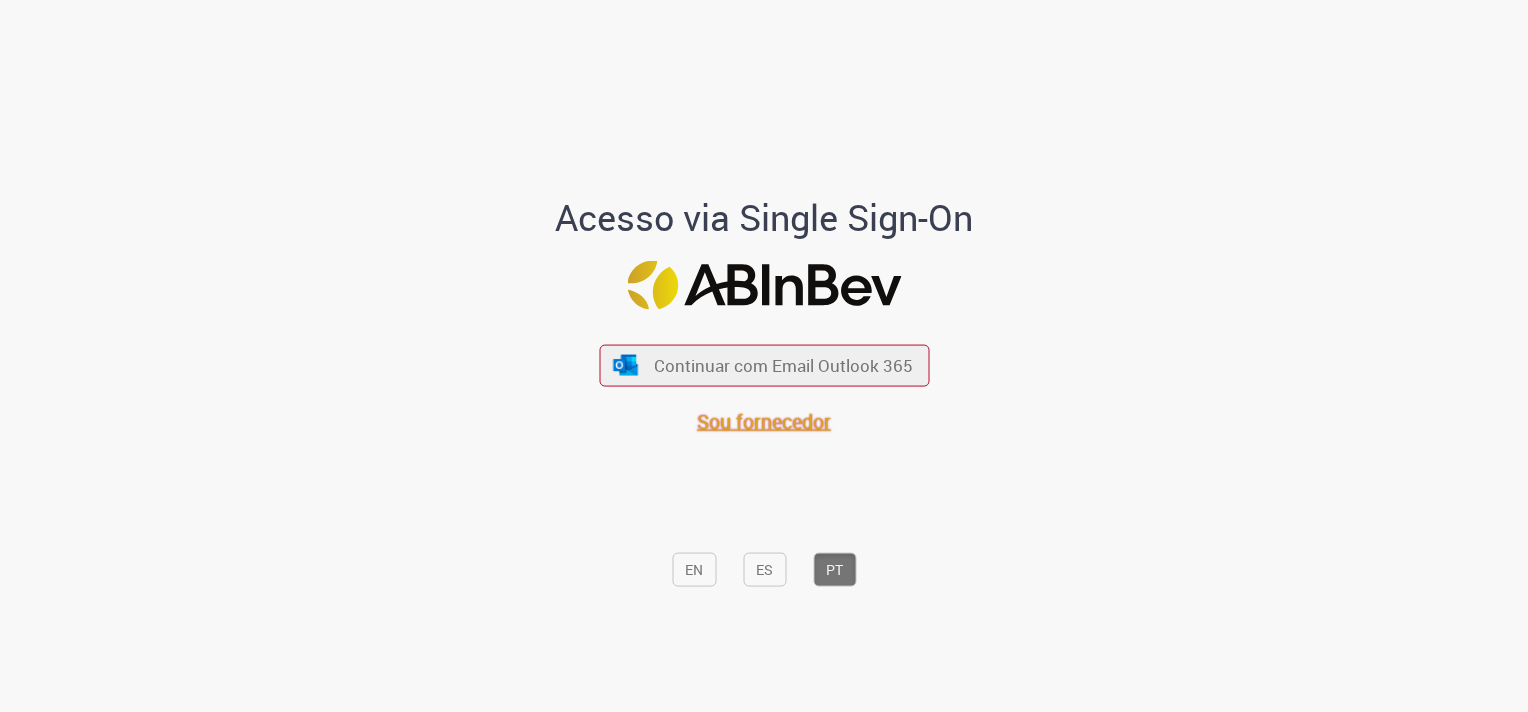 click on "Sou fornecedor" at bounding box center [764, 420] 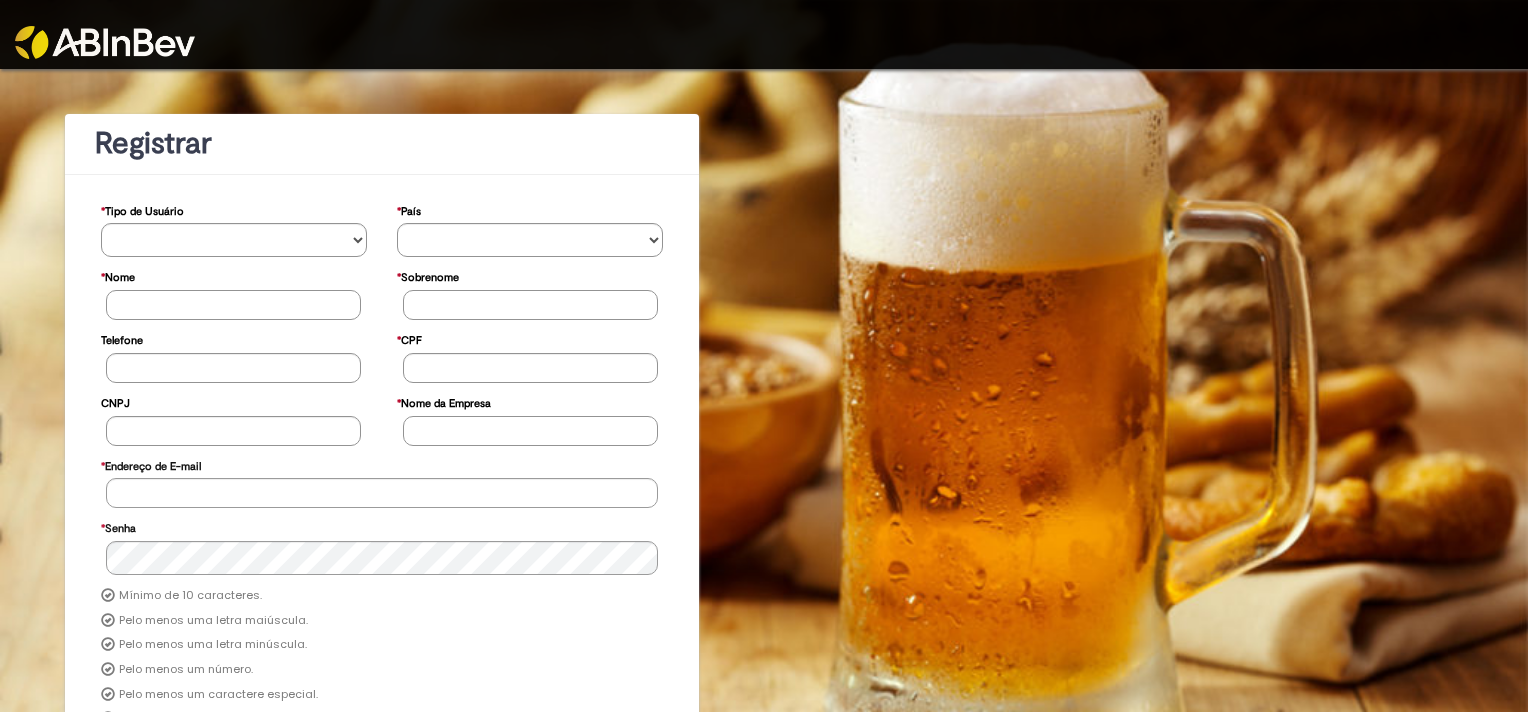 scroll, scrollTop: 0, scrollLeft: 0, axis: both 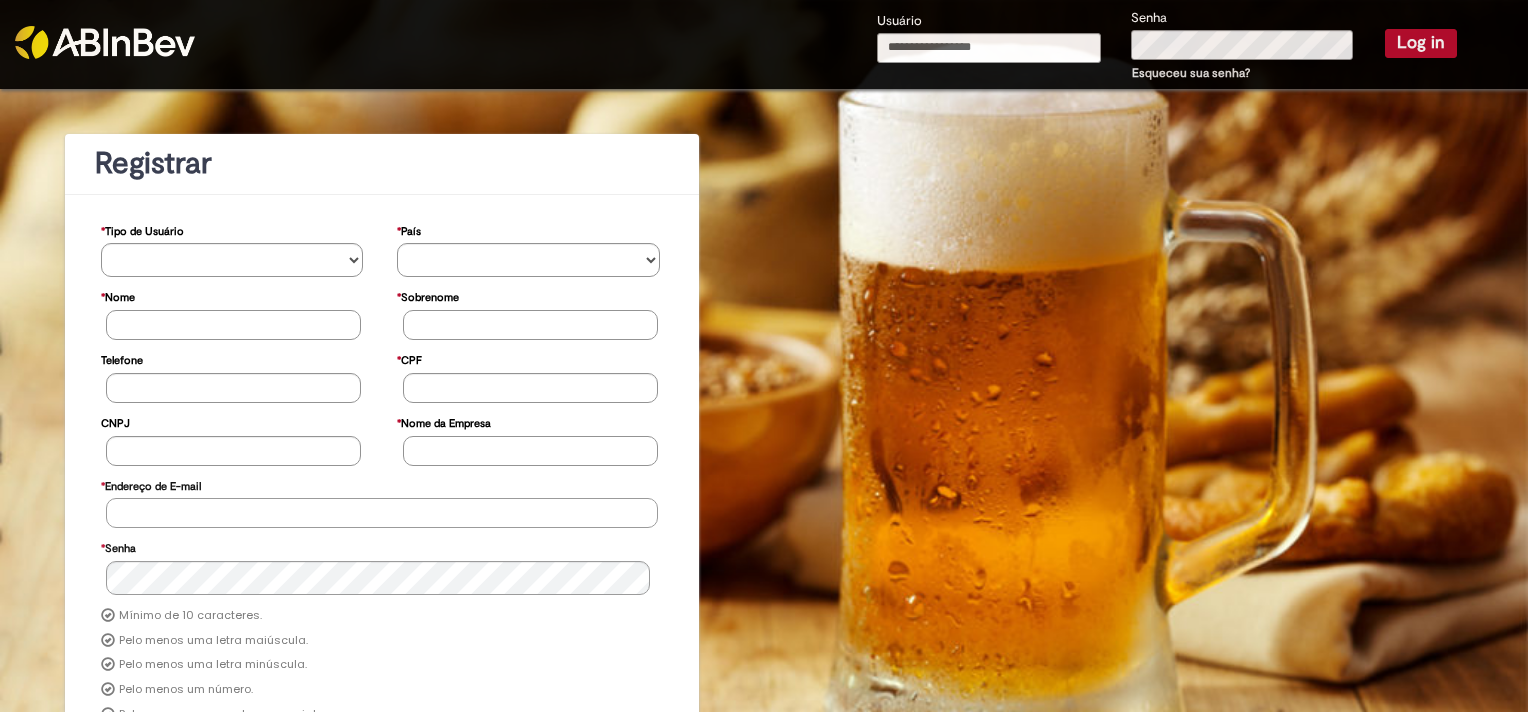 type on "**********" 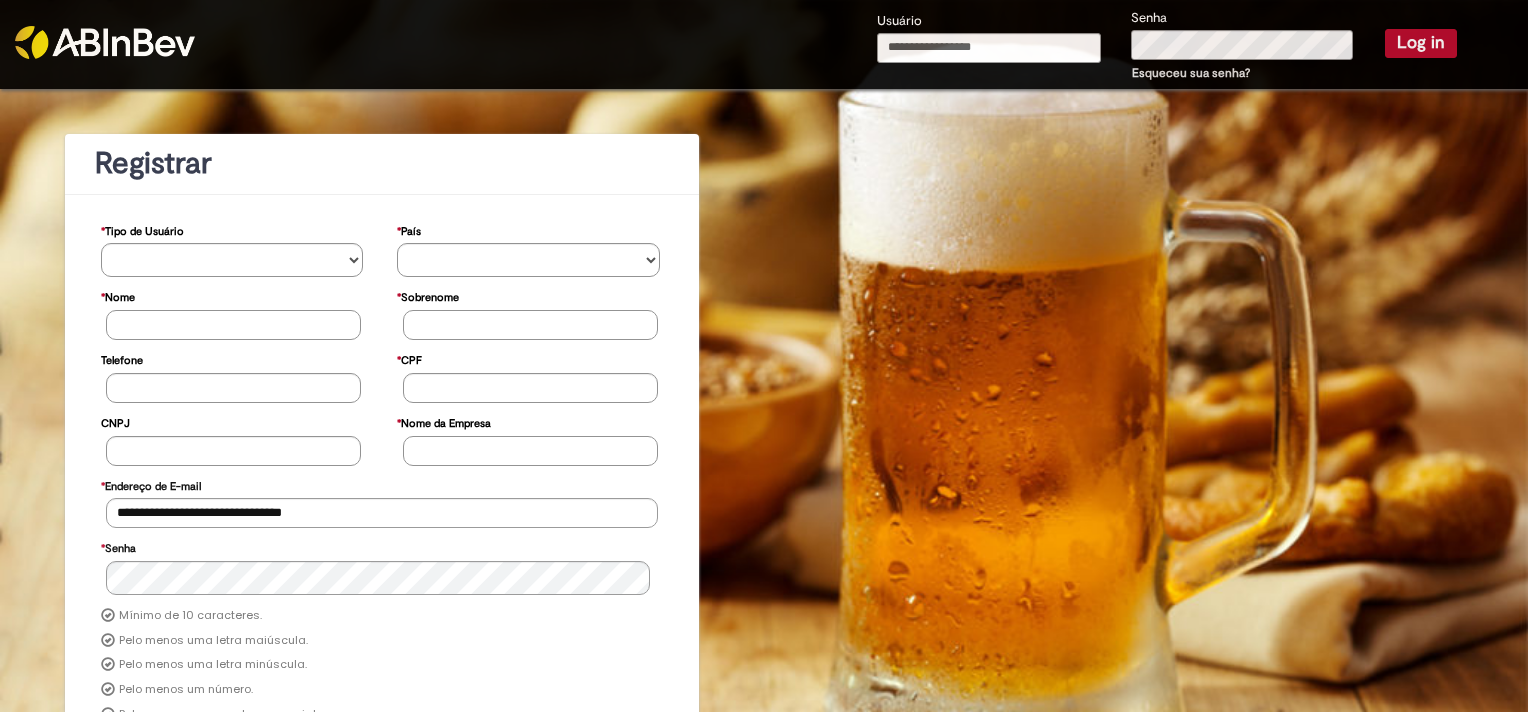 type on "**********" 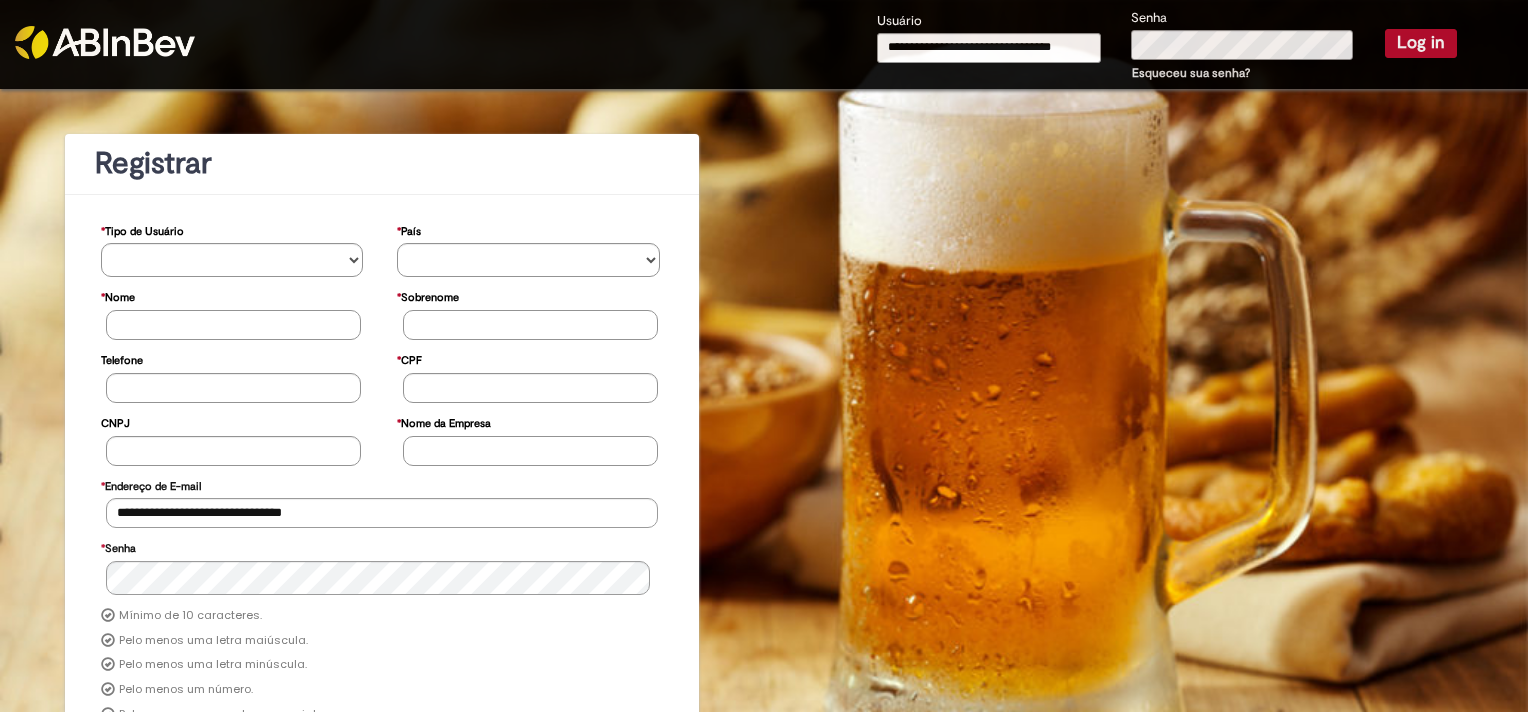click on "Log in" at bounding box center (1421, 43) 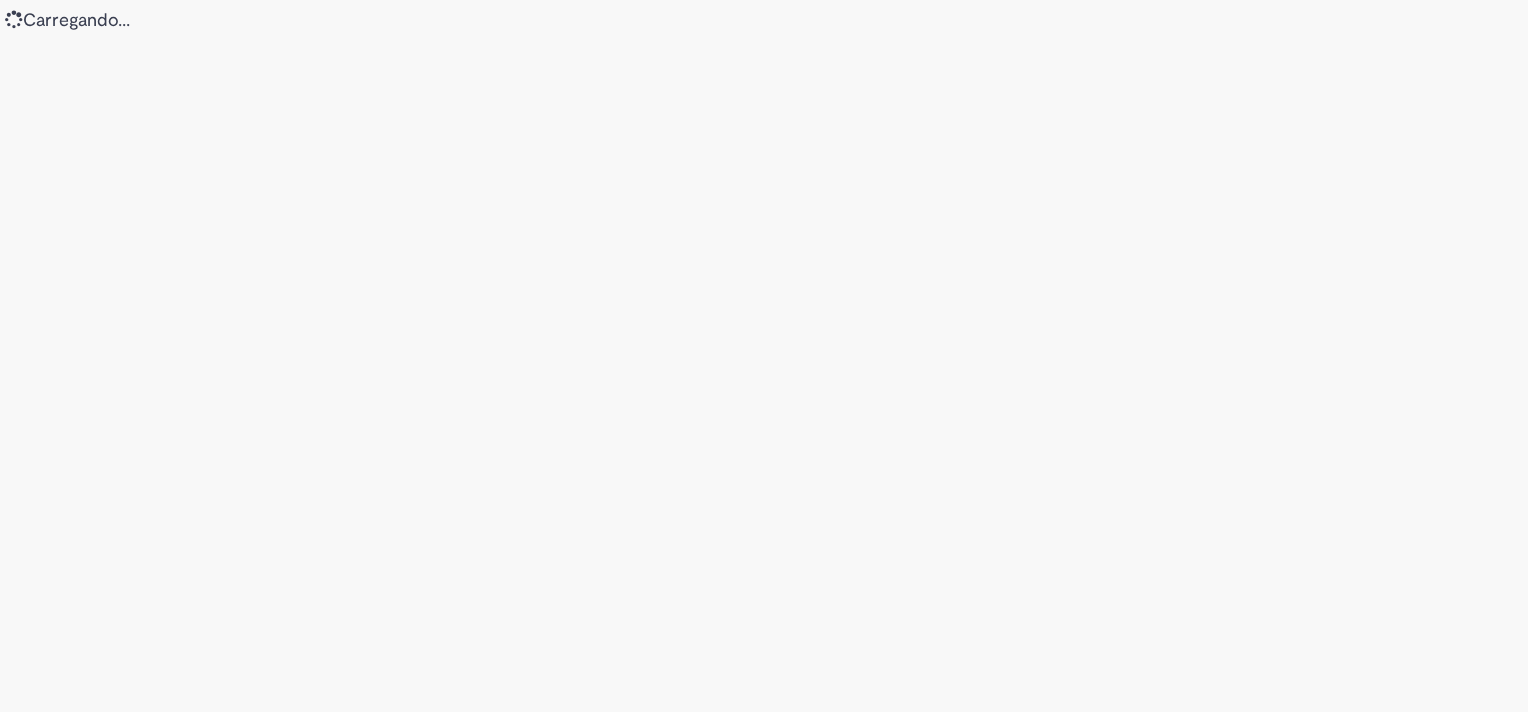scroll, scrollTop: 0, scrollLeft: 0, axis: both 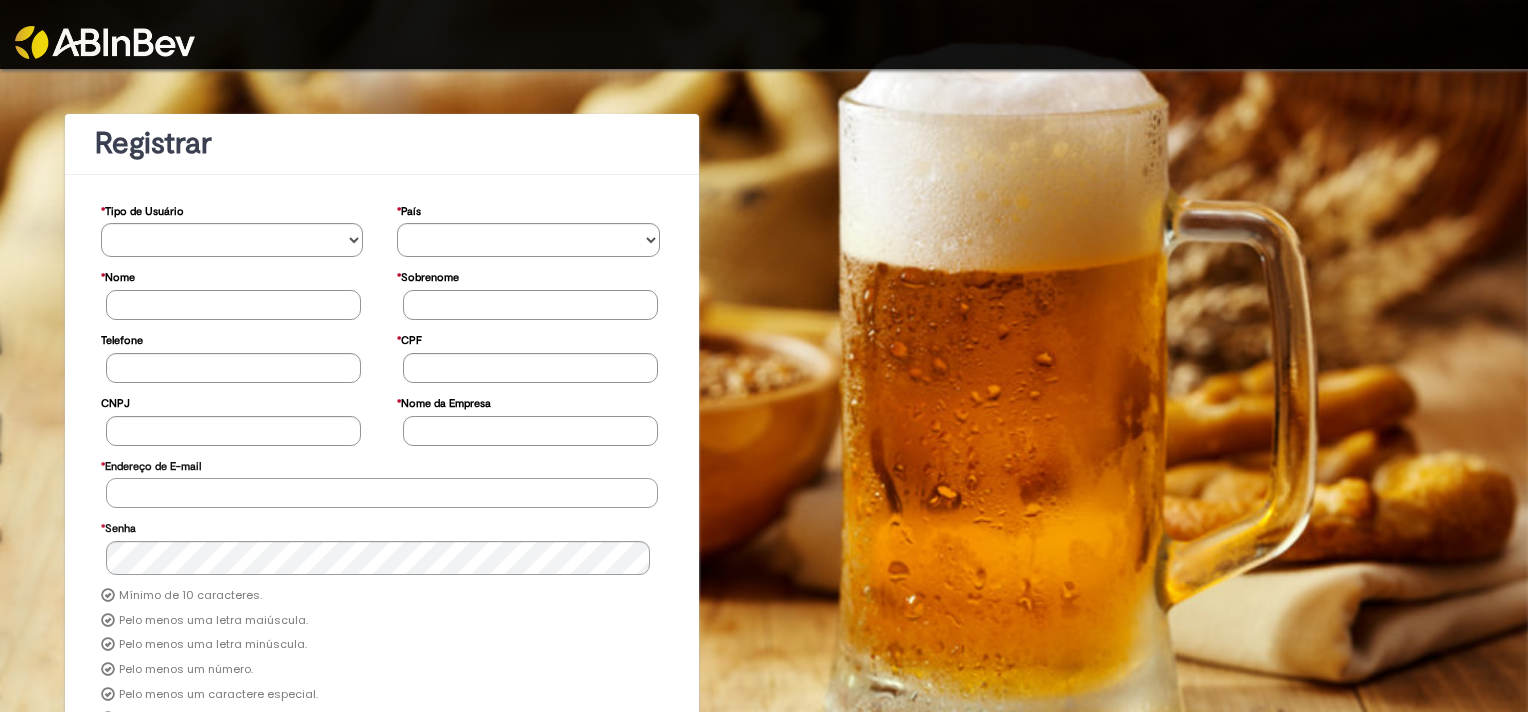 type on "**********" 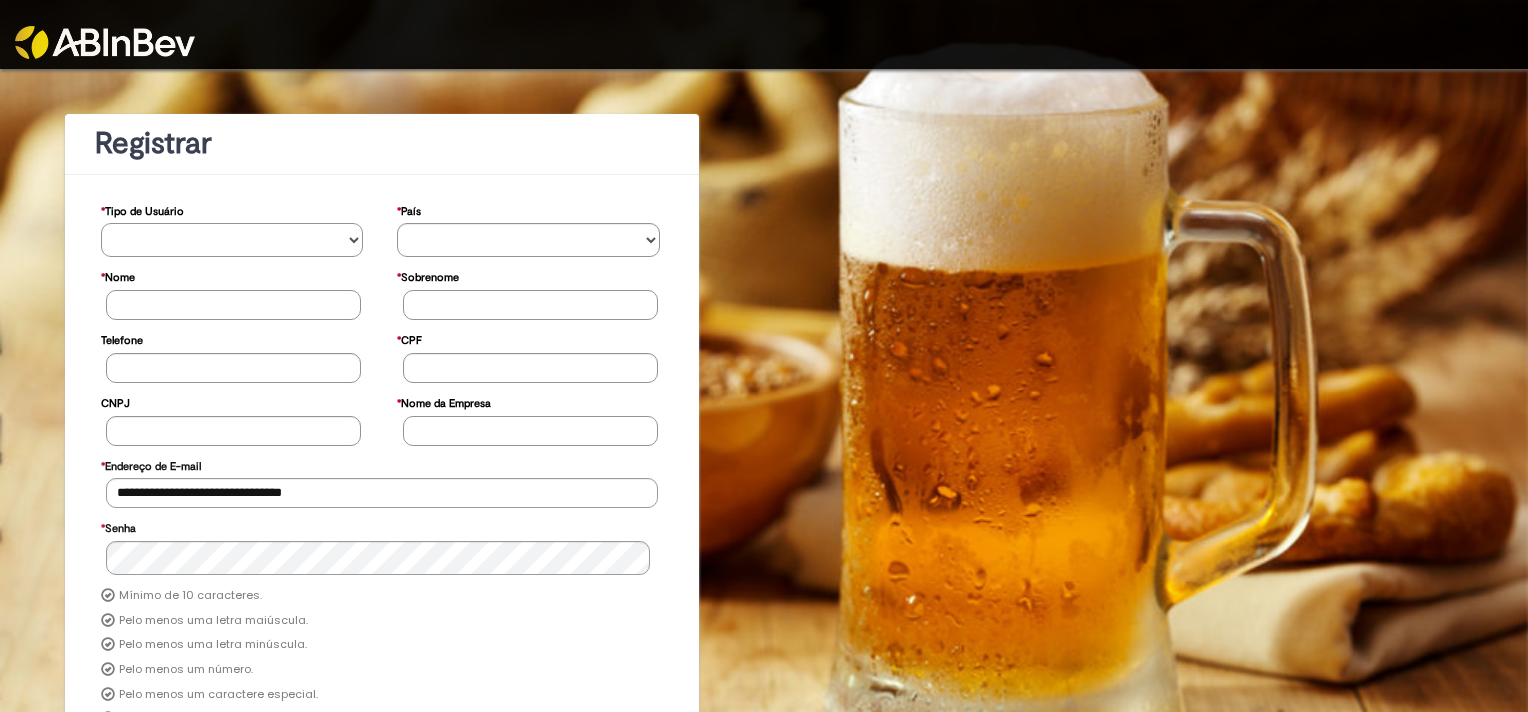click on "**********" at bounding box center [232, 240] 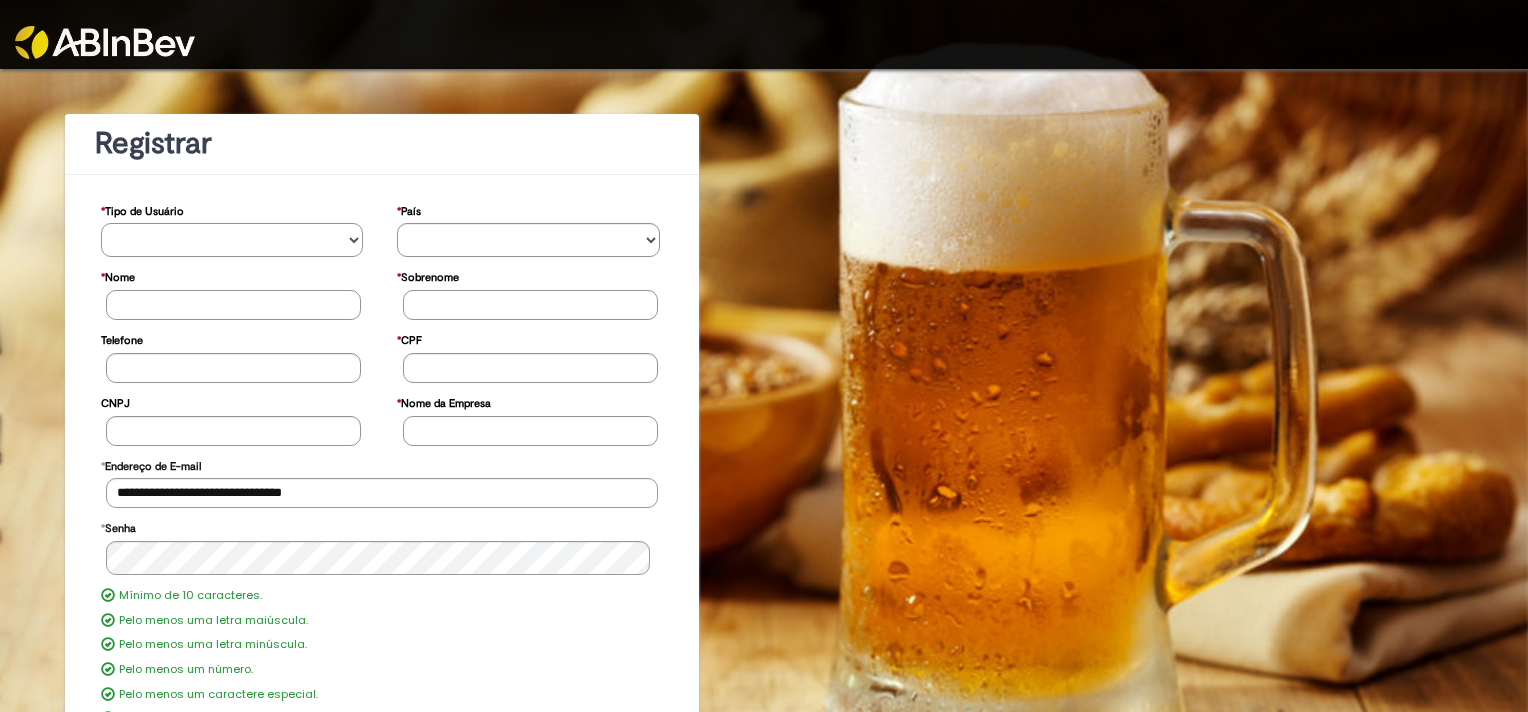 select on "*********" 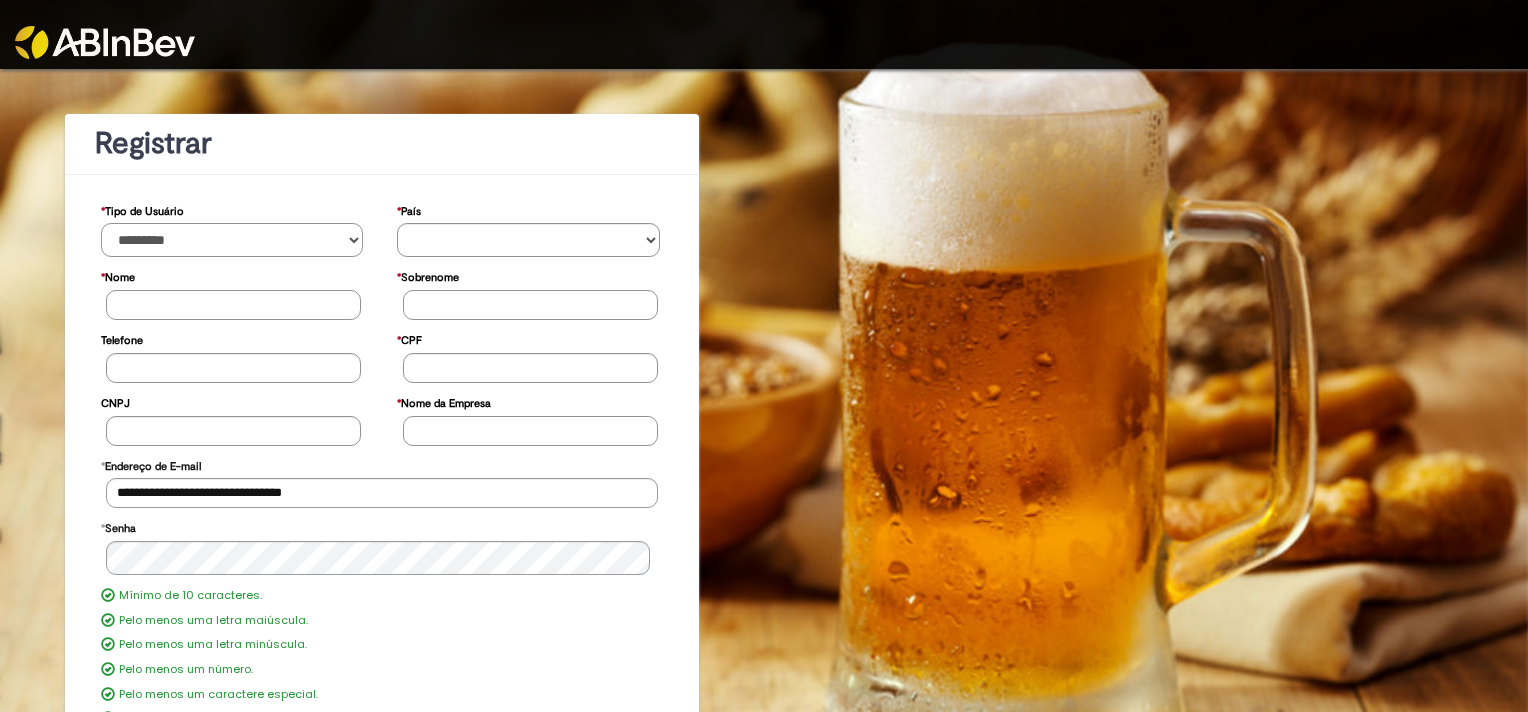 click on "**********" at bounding box center [232, 240] 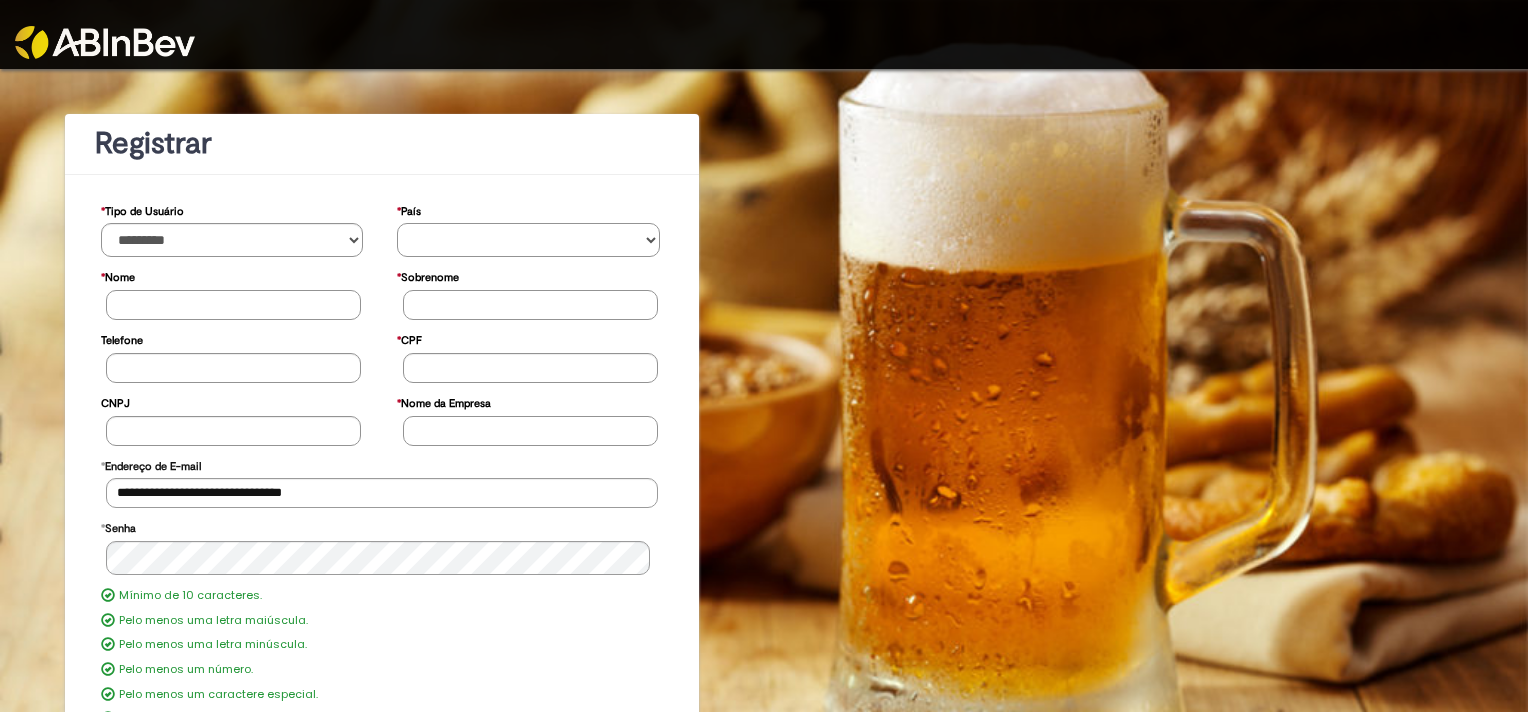 click on "*********   *******   ******   *****   ********   *******" at bounding box center [528, 240] 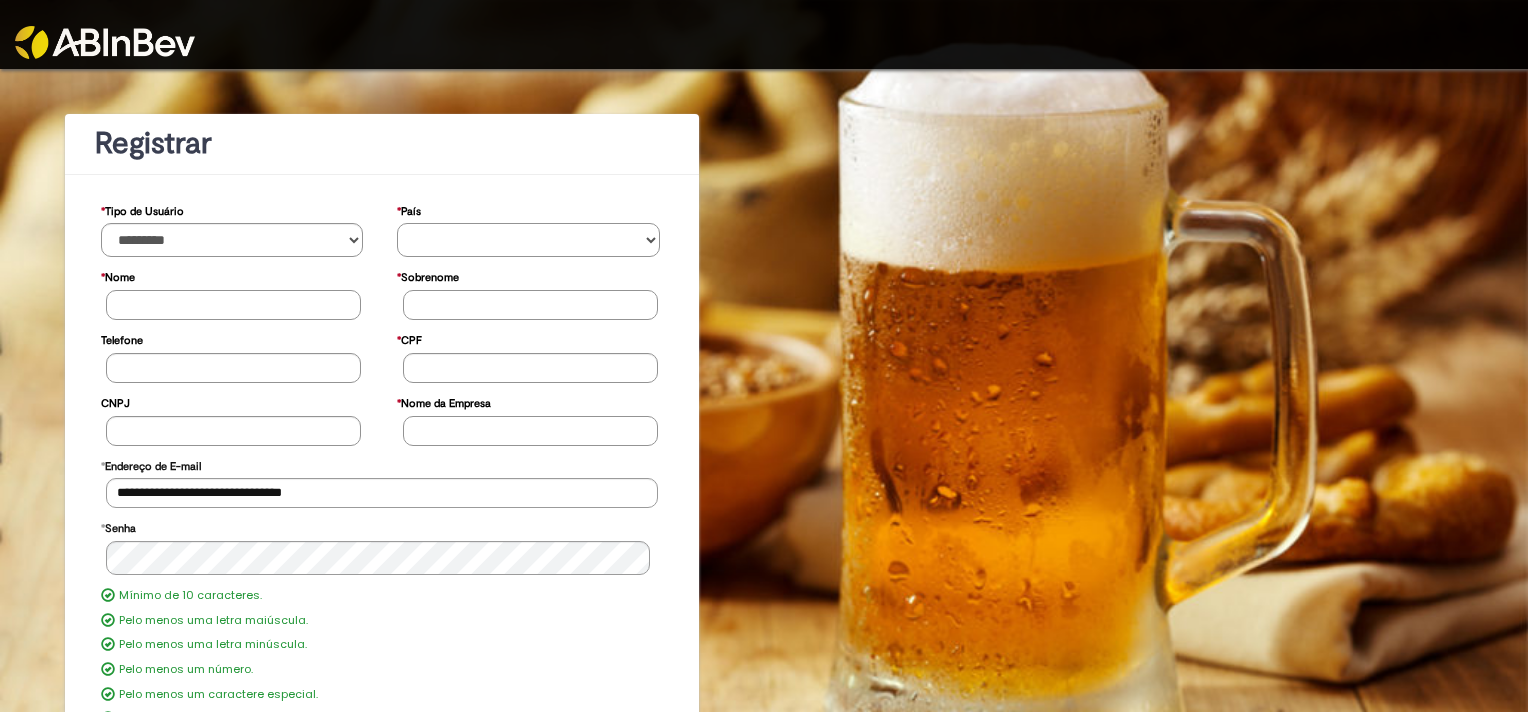 select on "**" 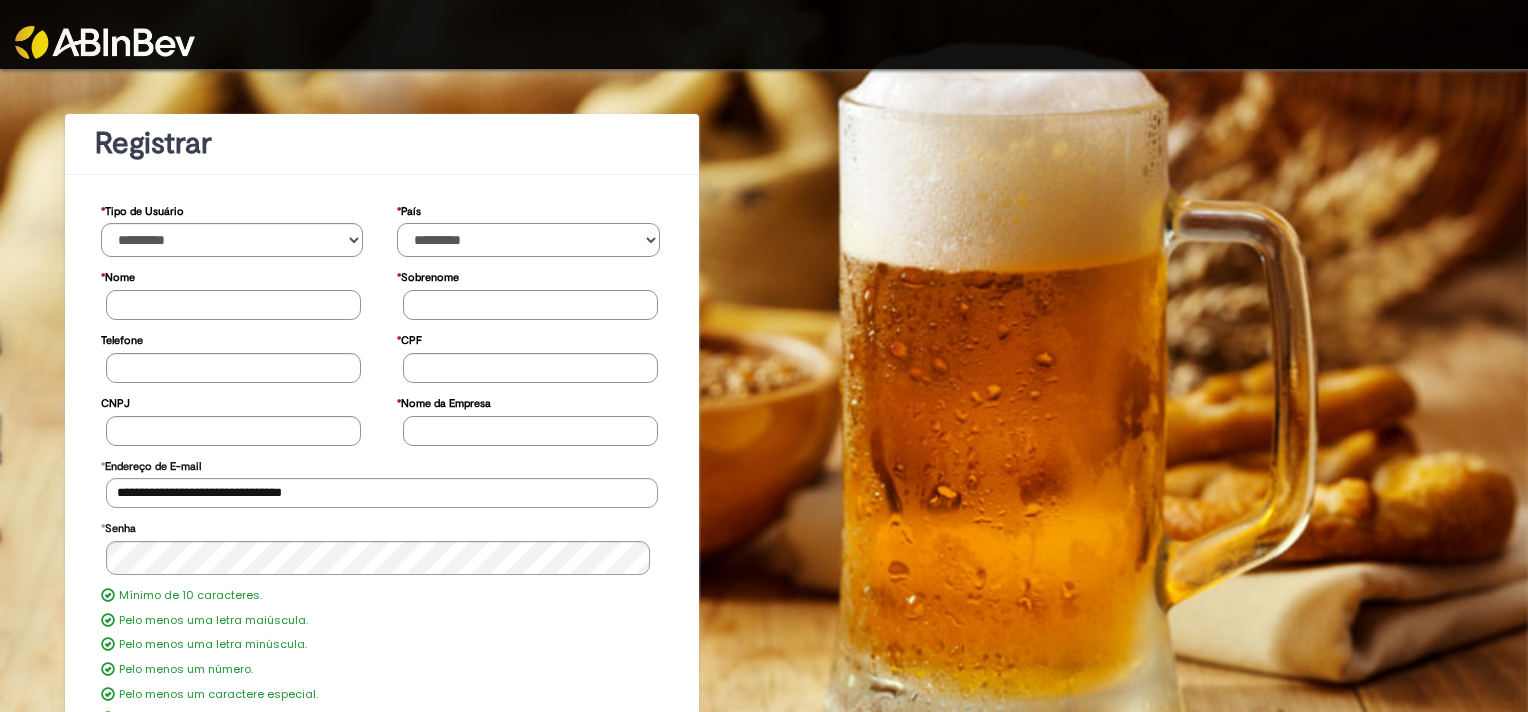 click on "*********   *******   ******   *****   ********   *******" at bounding box center [528, 240] 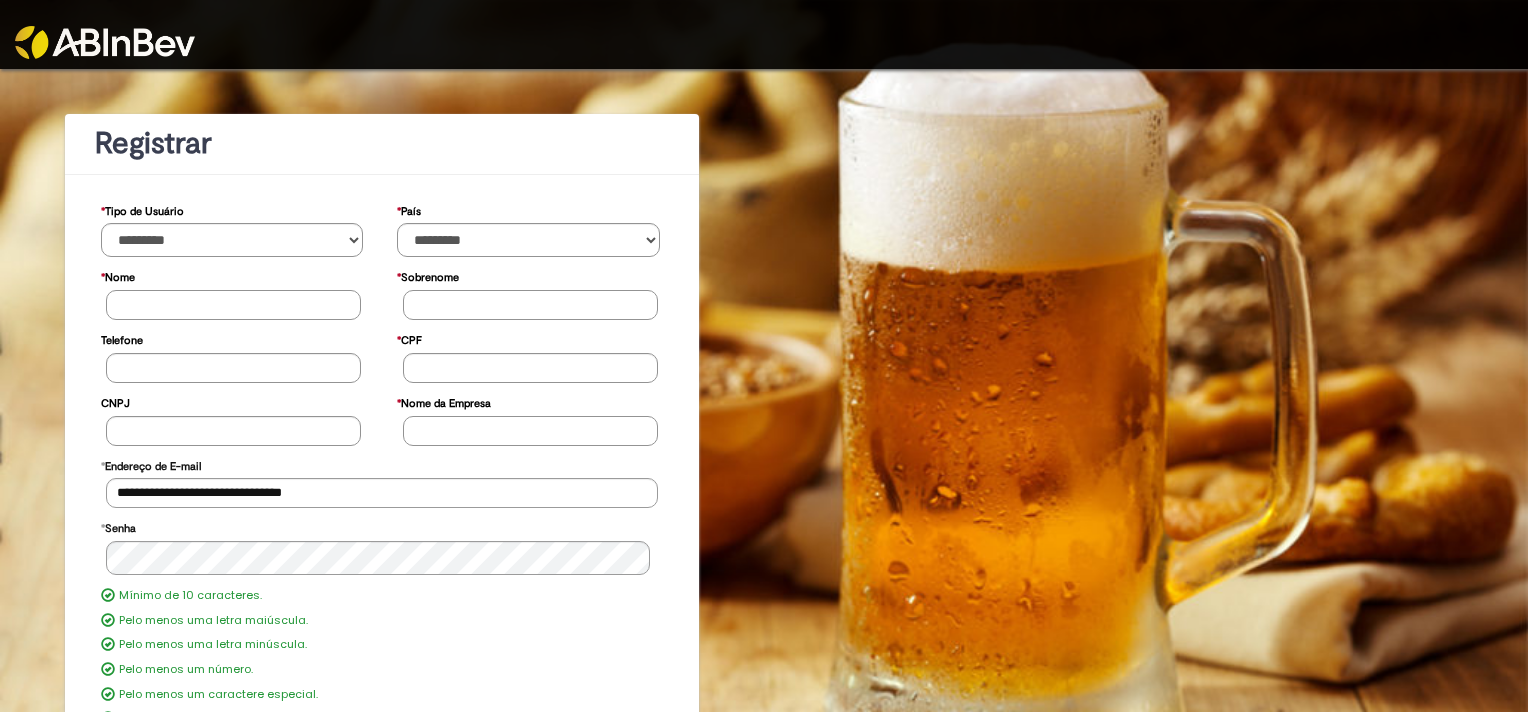 click on "*  Nome" at bounding box center [233, 305] 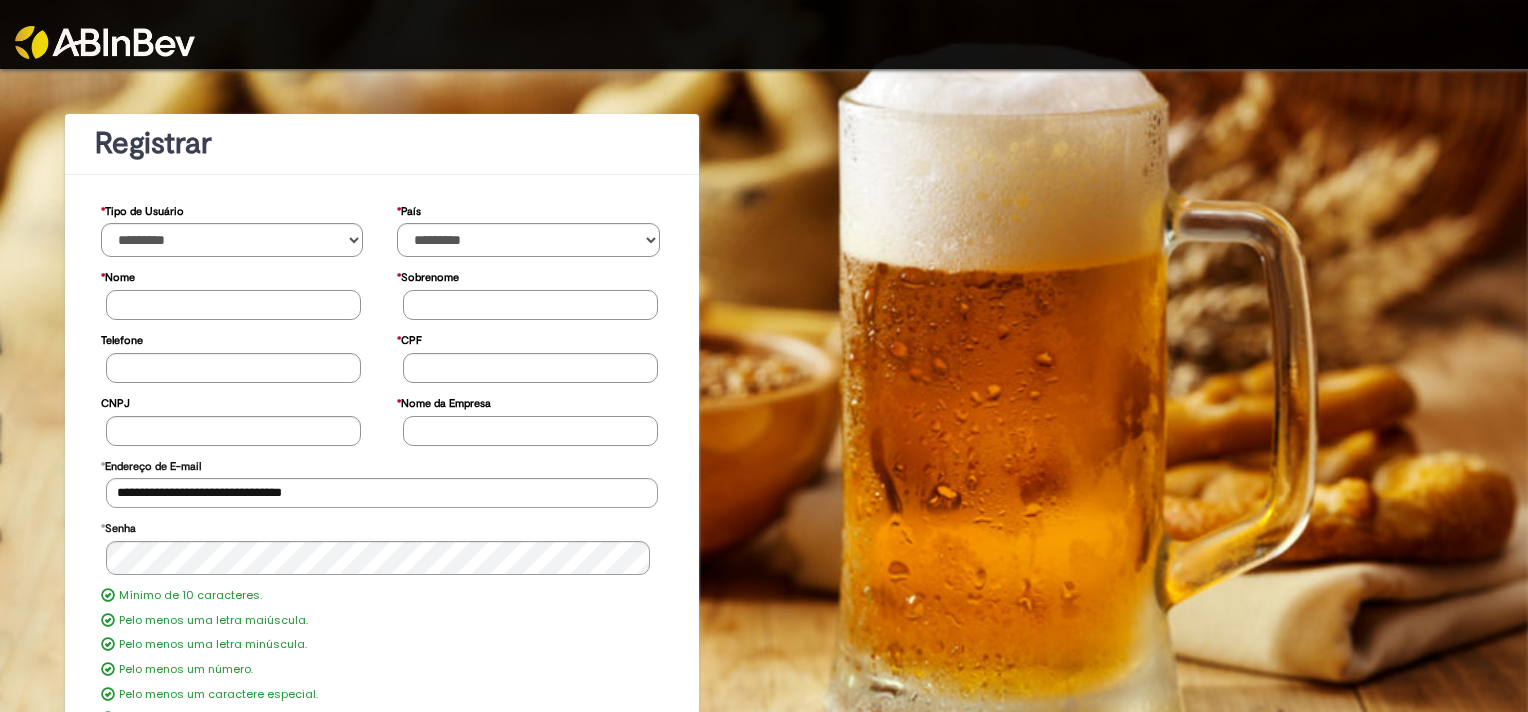 type on "*****" 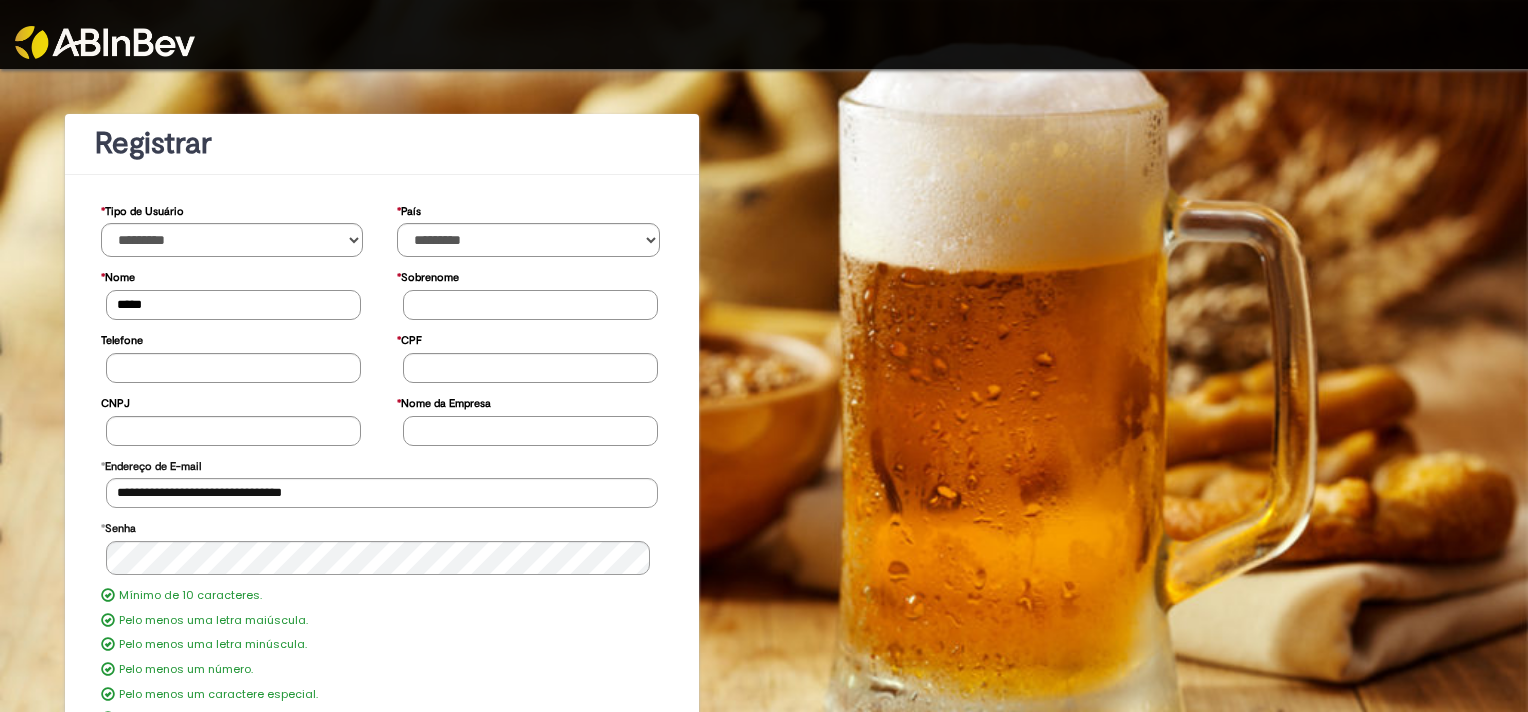 type on "**********" 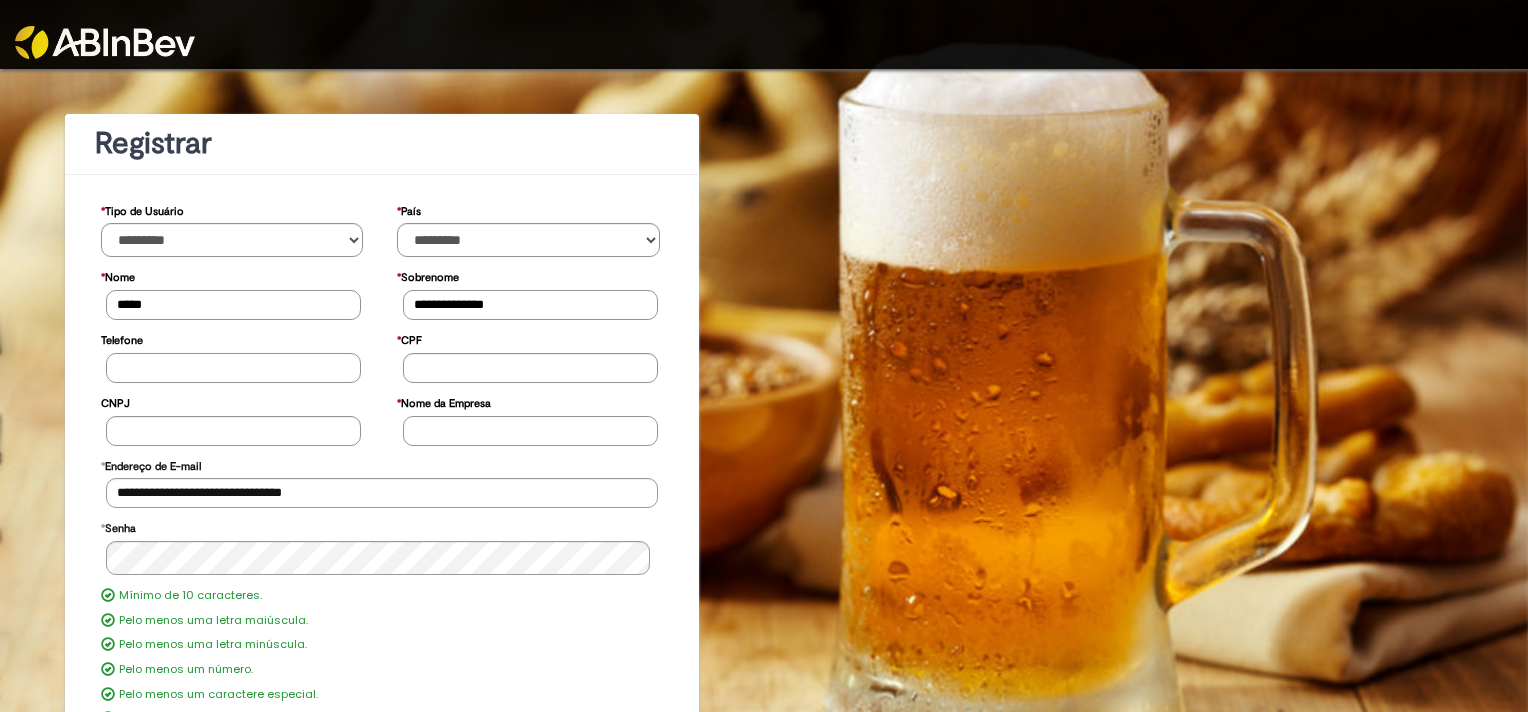 type on "**********" 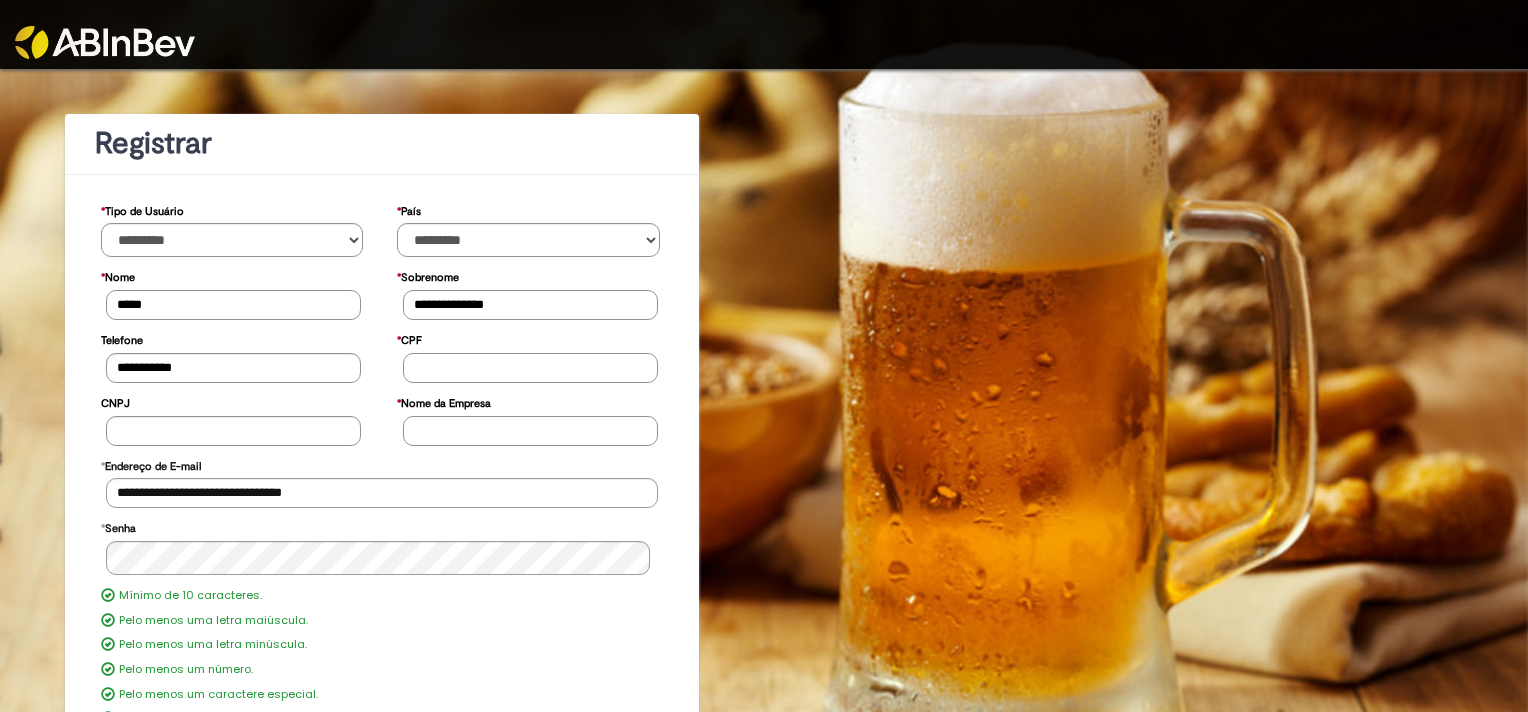 type on "**********" 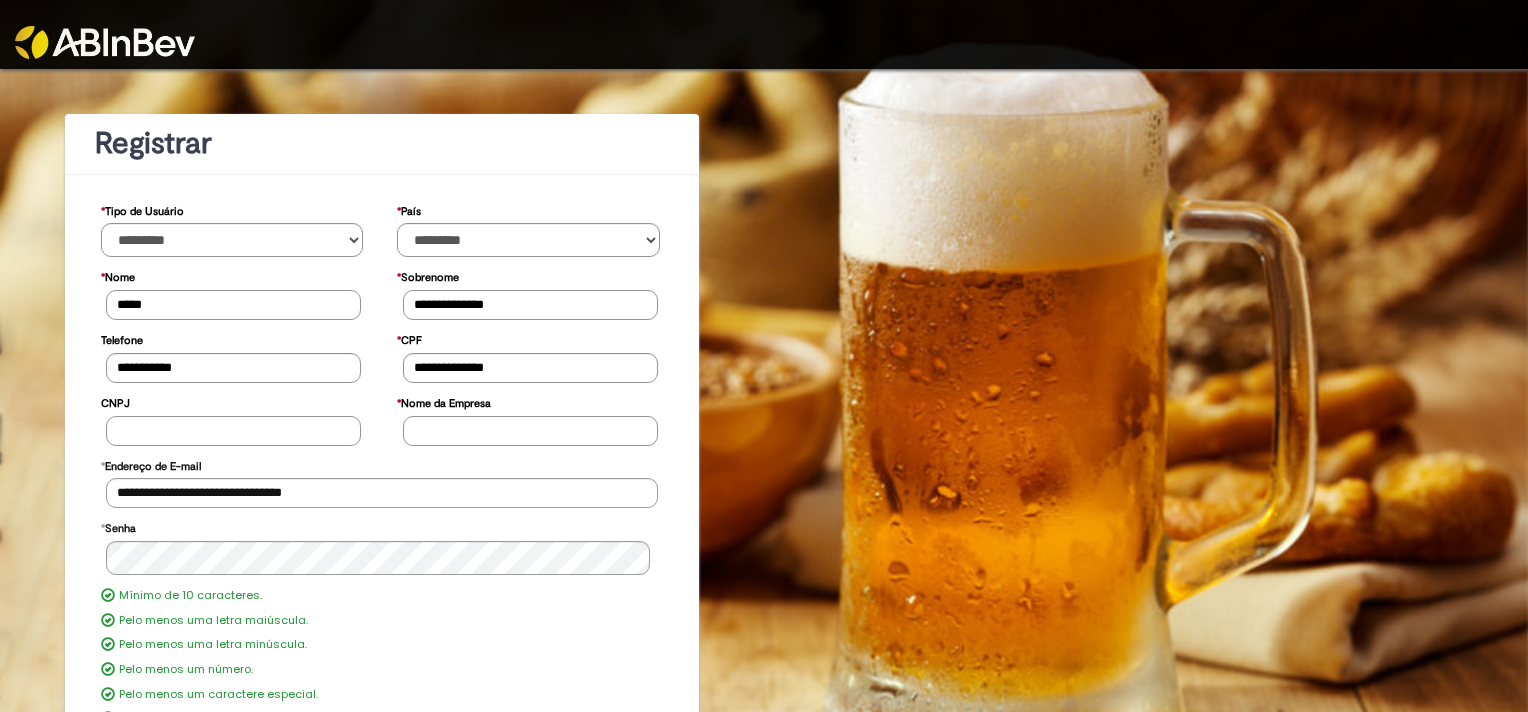 type on "**********" 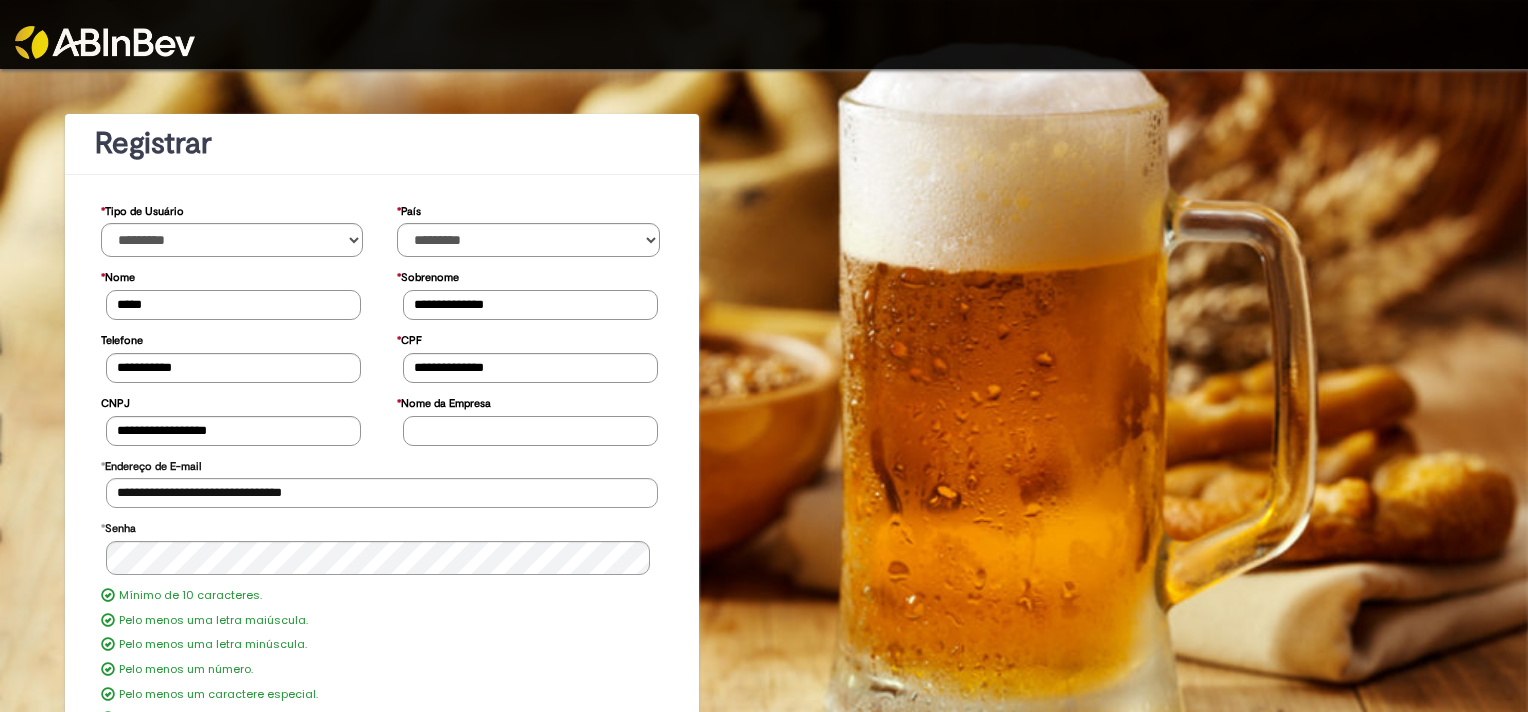 type on "**********" 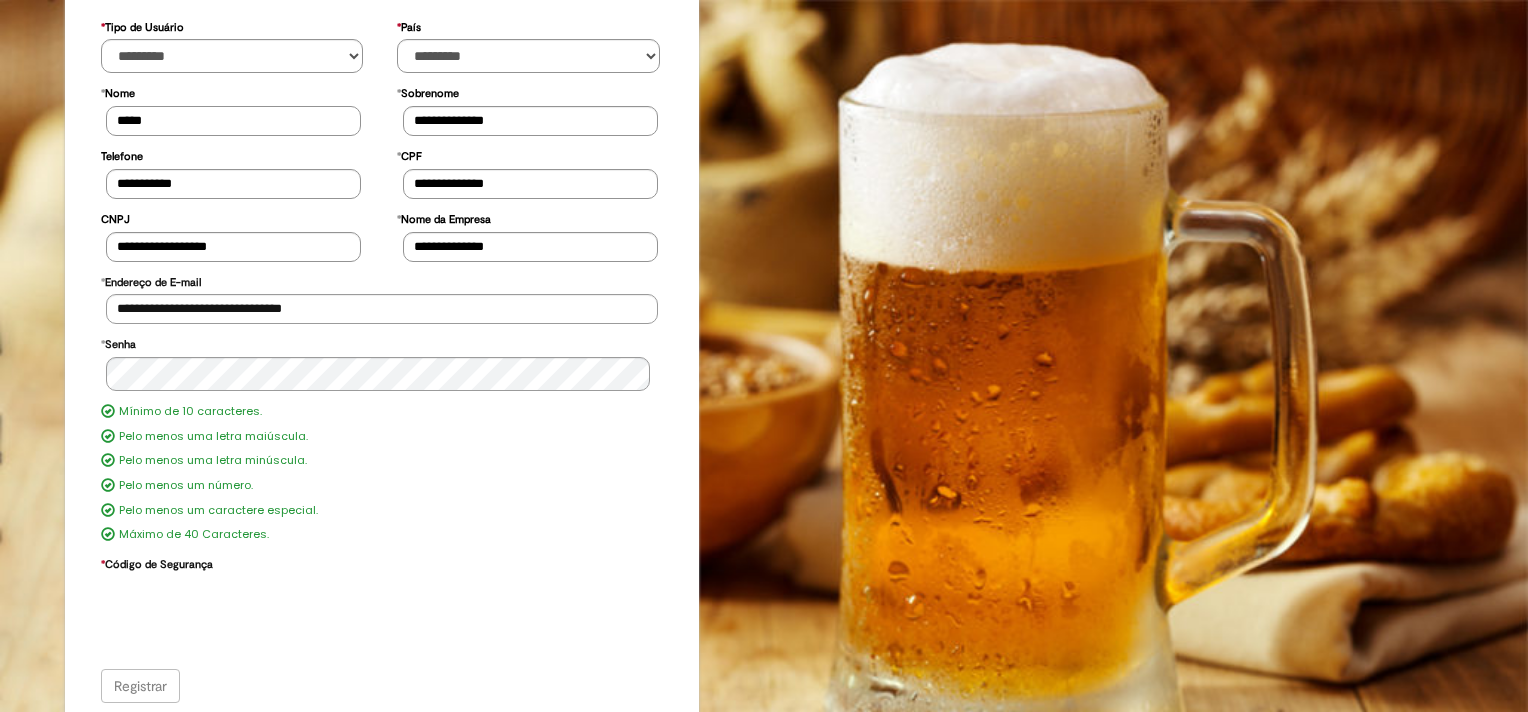 scroll, scrollTop: 188, scrollLeft: 0, axis: vertical 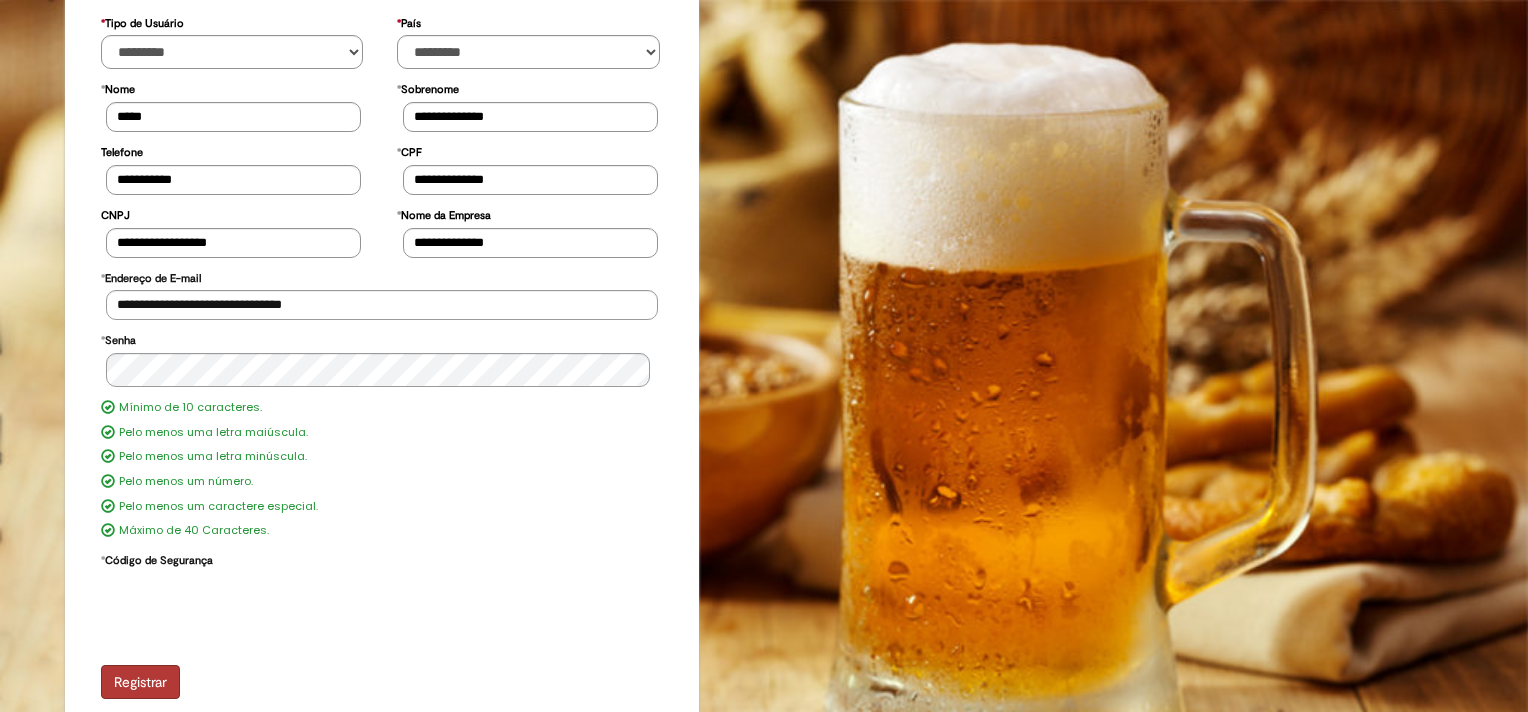 click on "Registrar" at bounding box center [140, 682] 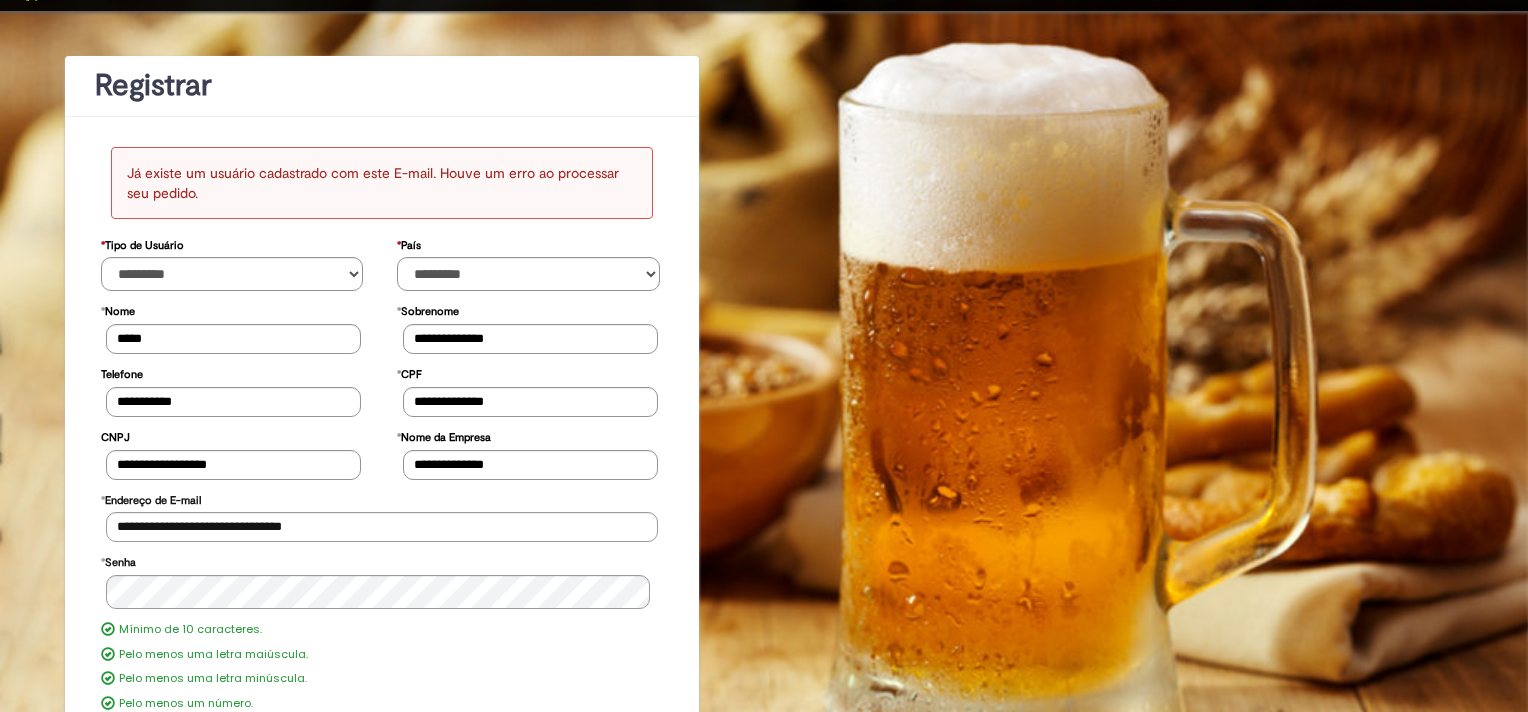 scroll, scrollTop: 0, scrollLeft: 0, axis: both 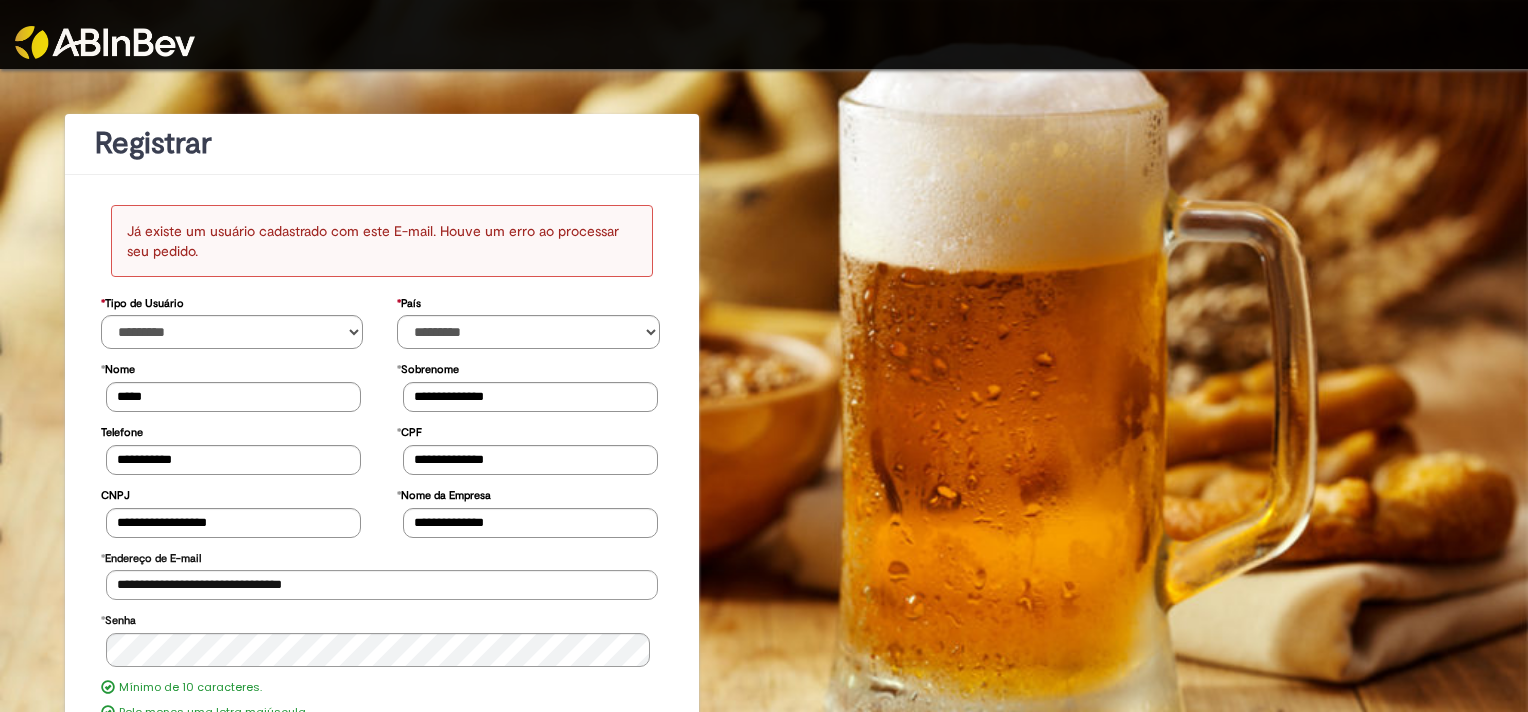 click at bounding box center (105, 42) 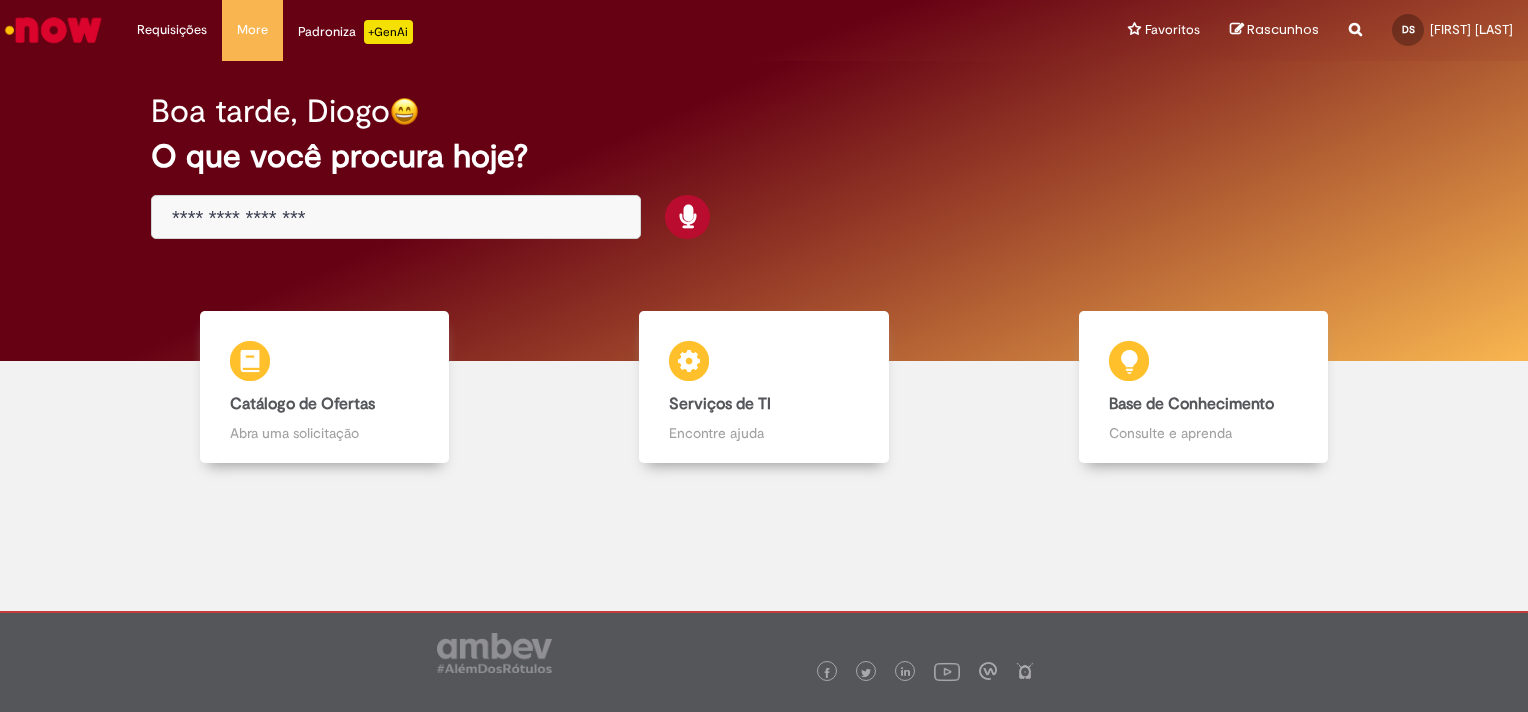 scroll, scrollTop: 0, scrollLeft: 0, axis: both 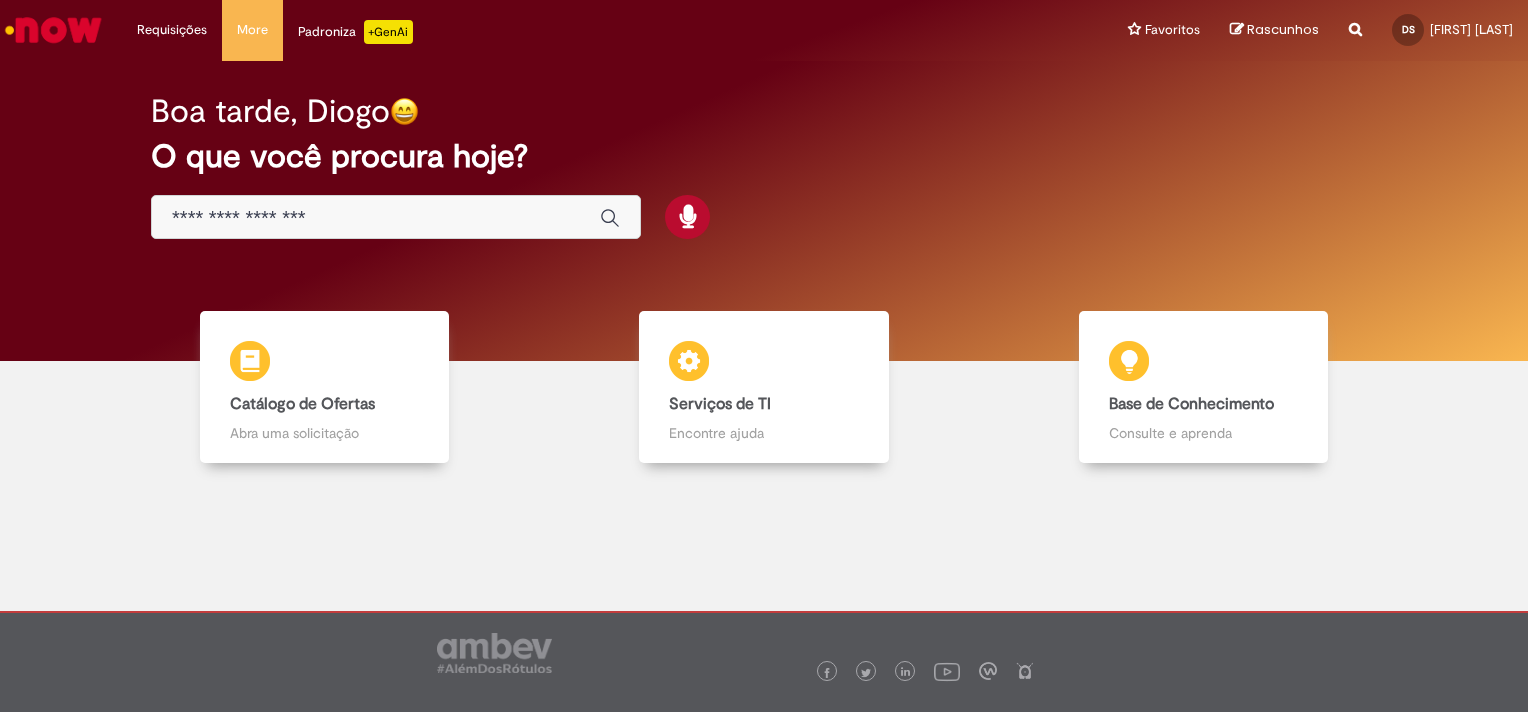 click at bounding box center (376, 218) 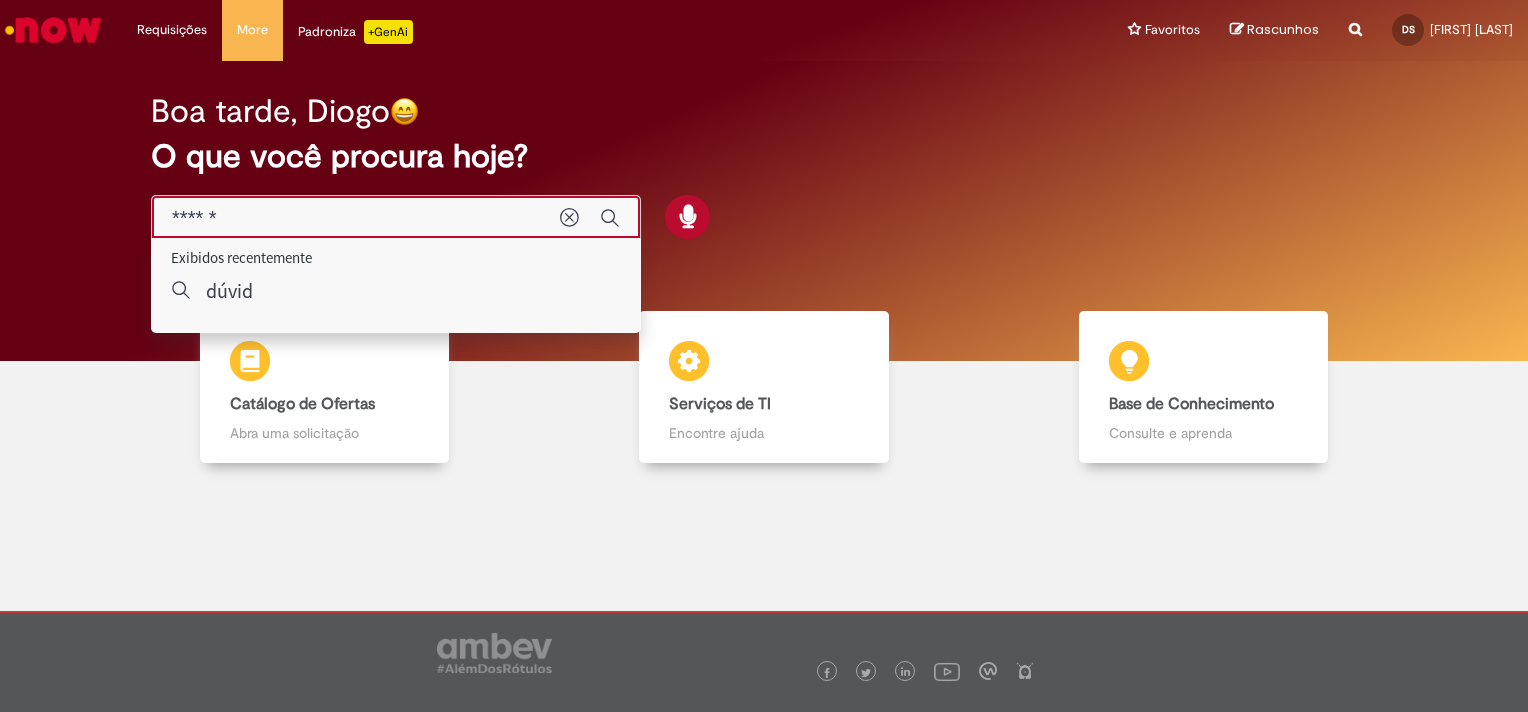 type on "*******" 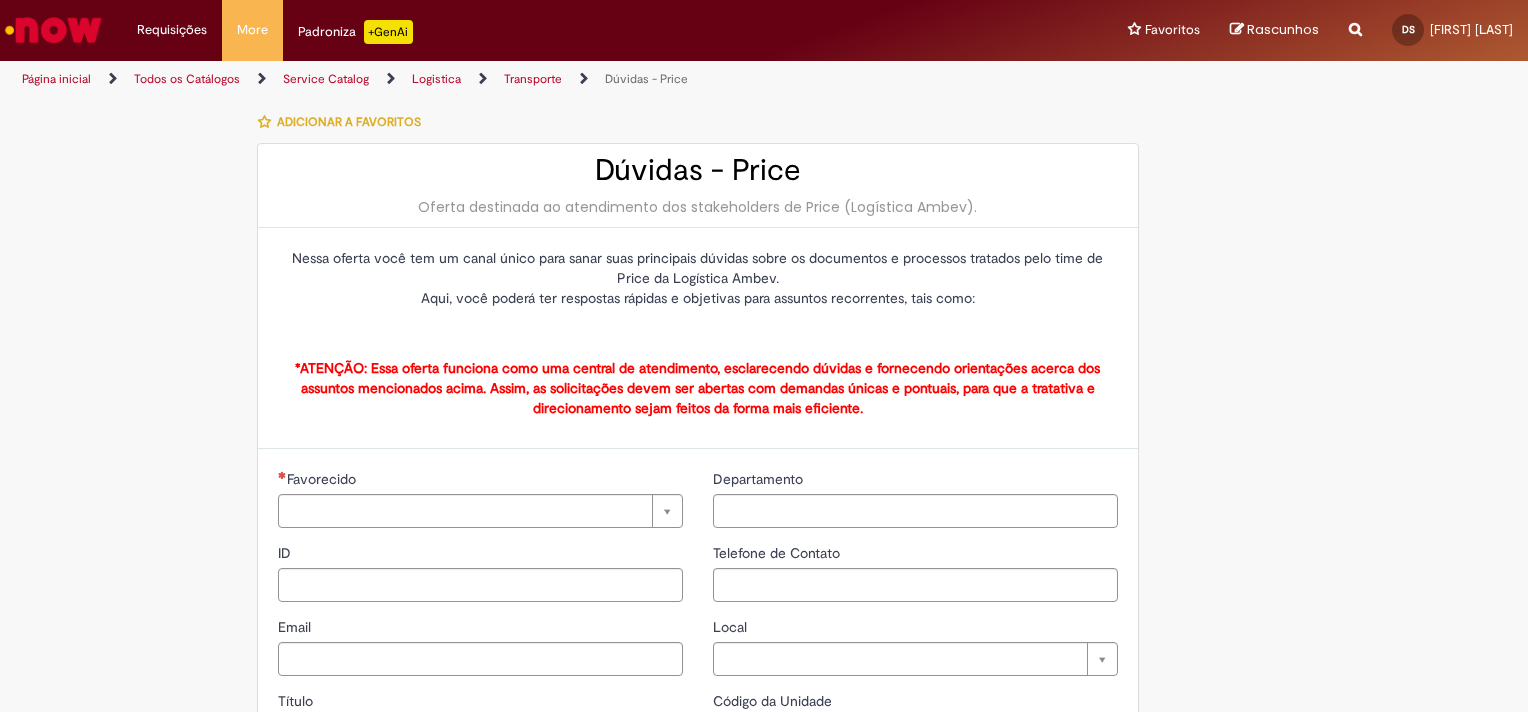 type on "**********" 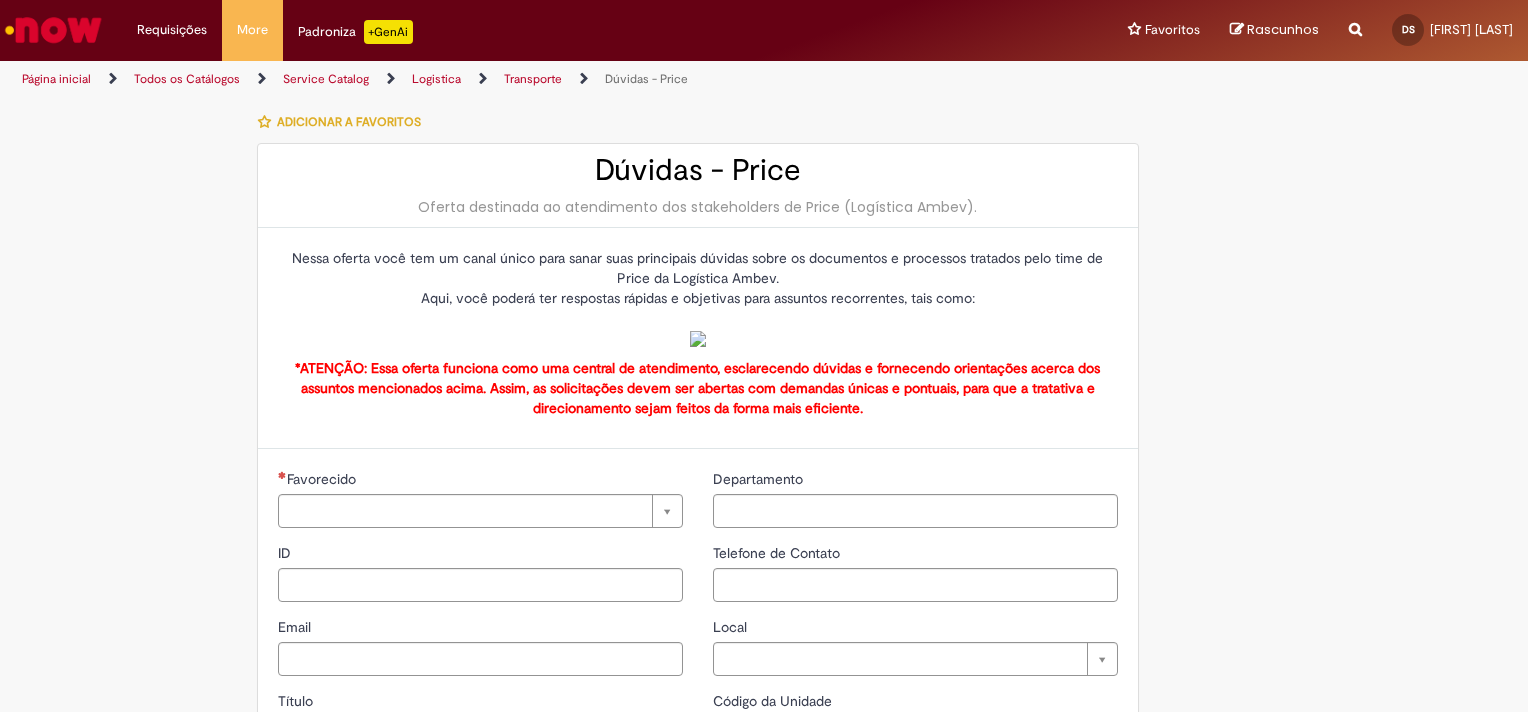 type on "**********" 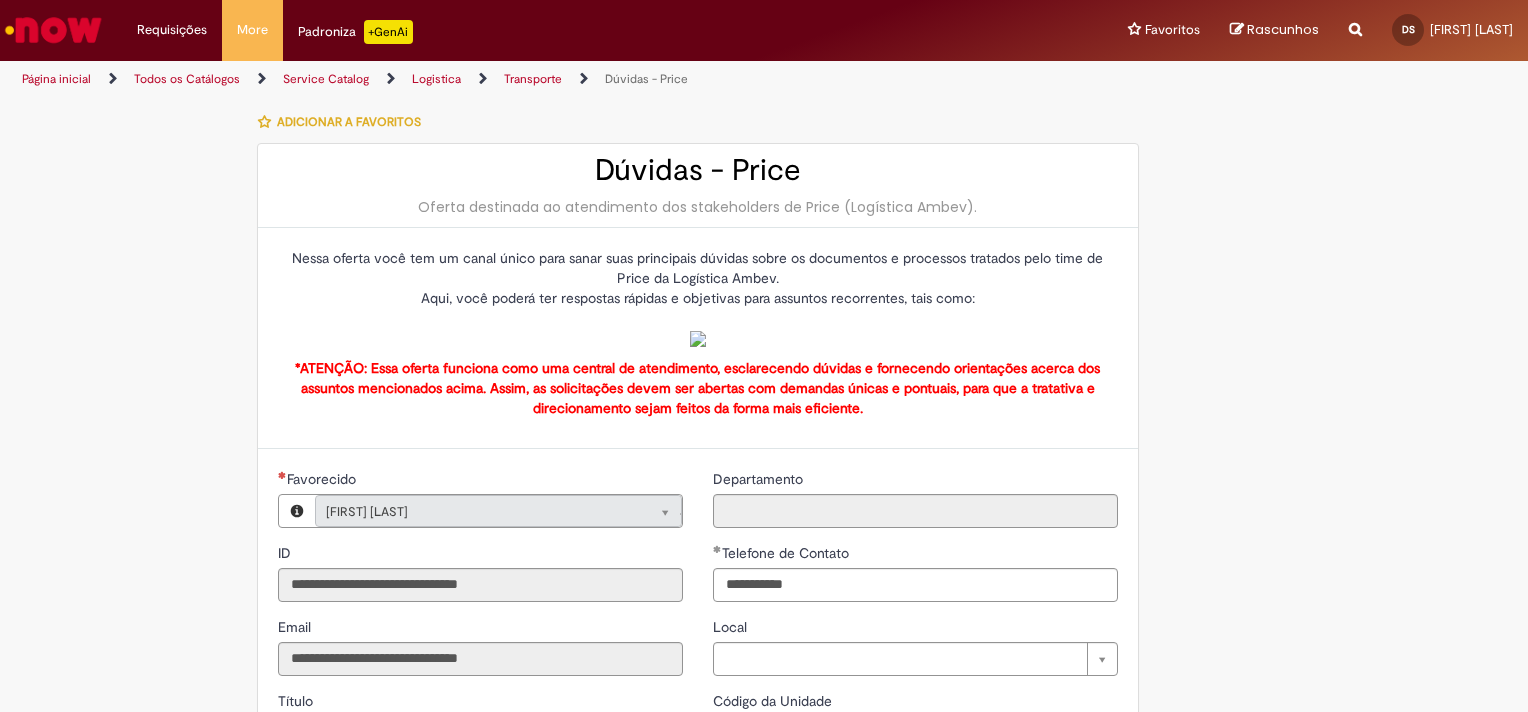 type on "**********" 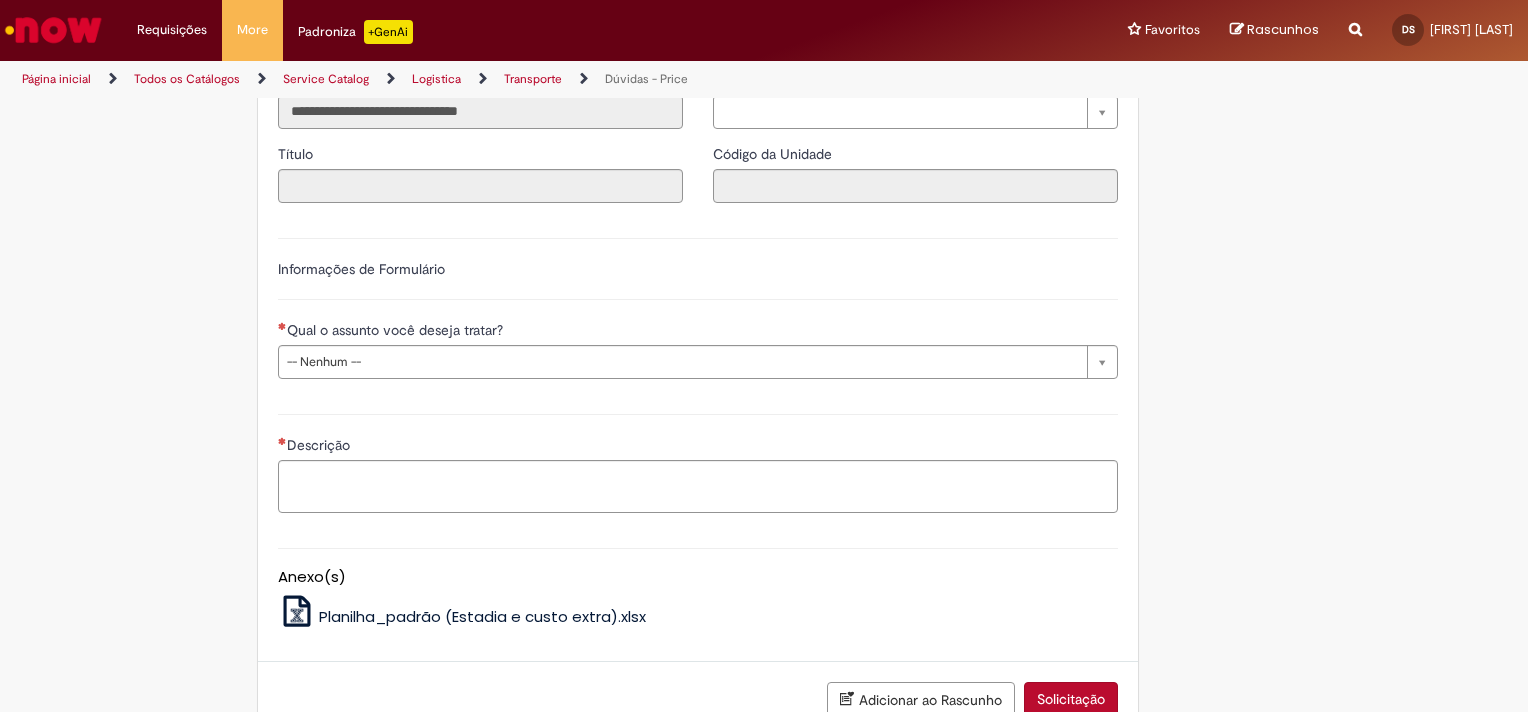 scroll, scrollTop: 500, scrollLeft: 0, axis: vertical 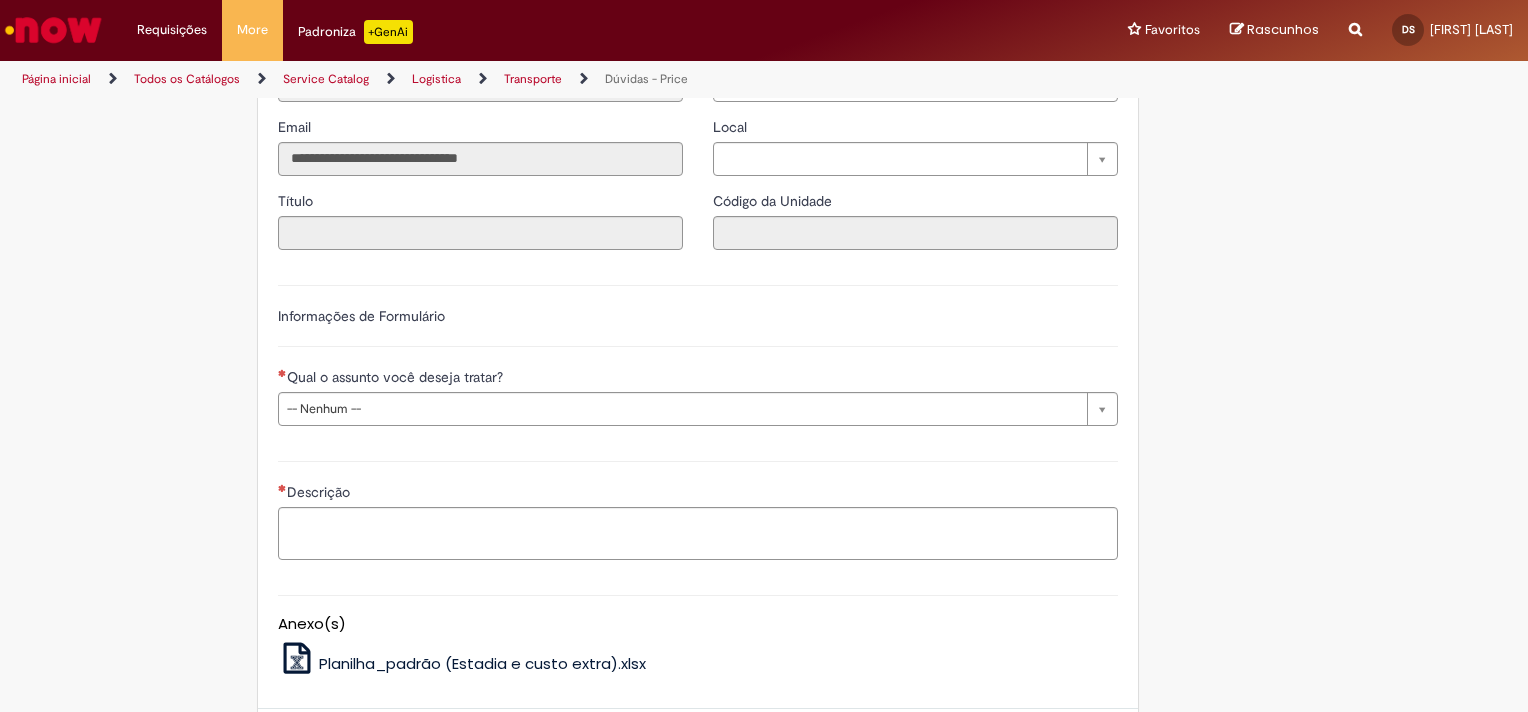 click on "Departamento" at bounding box center (915, 11) 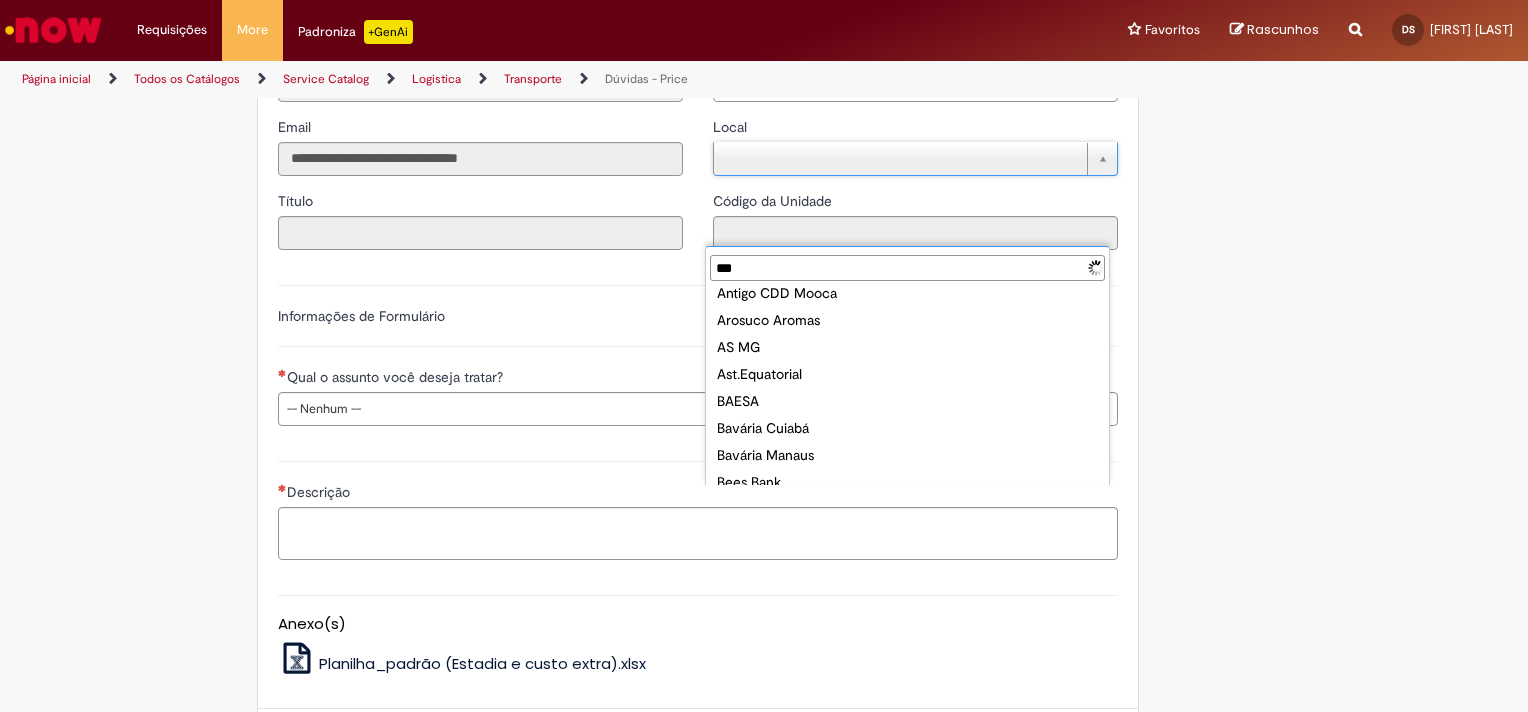 scroll, scrollTop: 0, scrollLeft: 0, axis: both 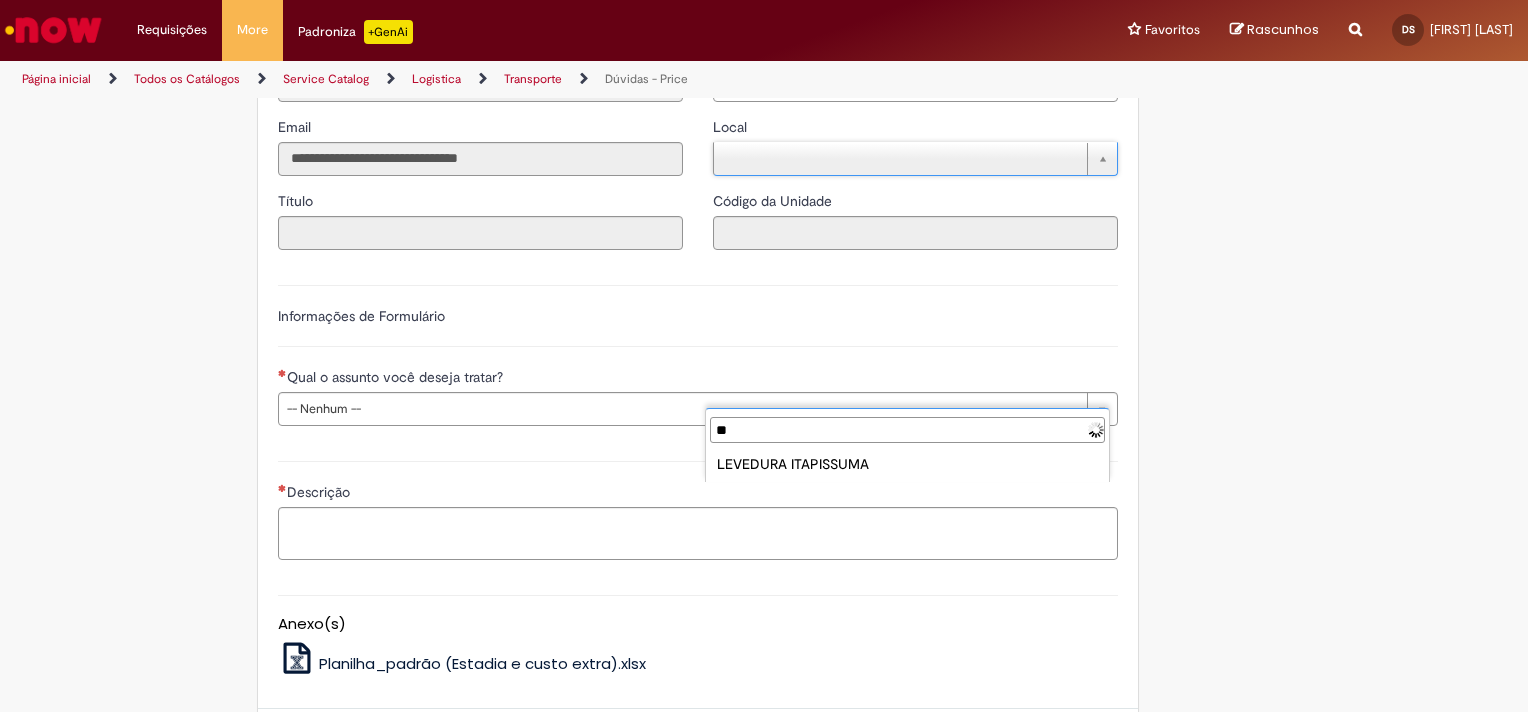 type on "*" 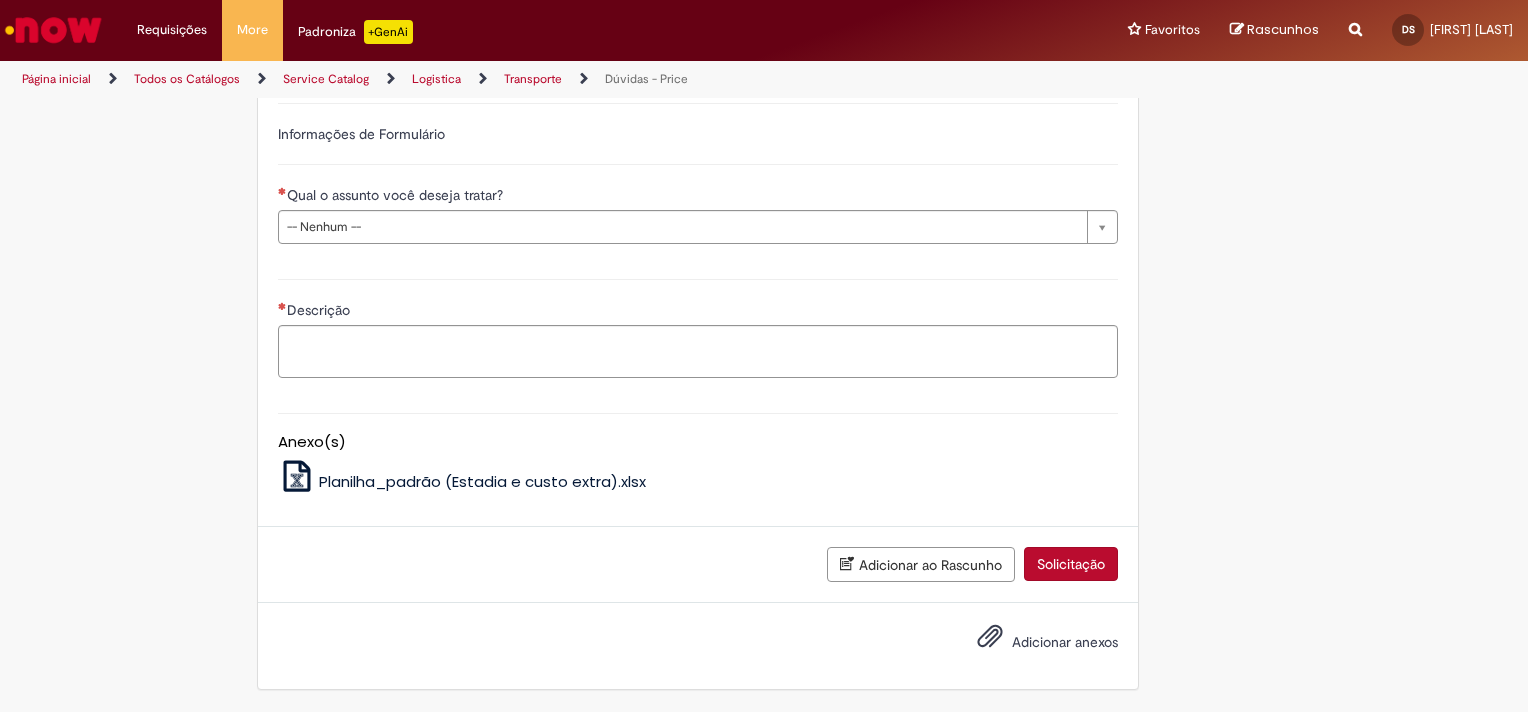scroll, scrollTop: 800, scrollLeft: 0, axis: vertical 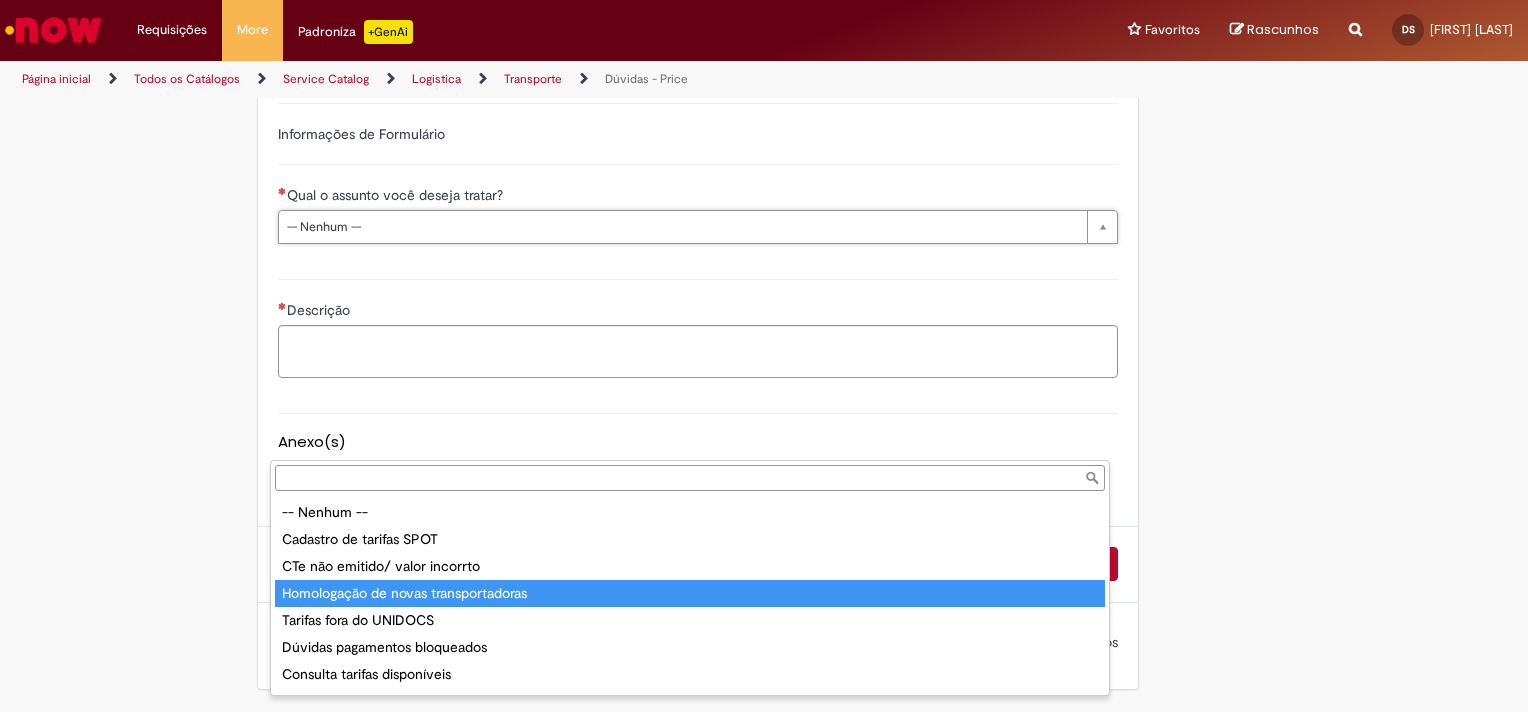 type on "**********" 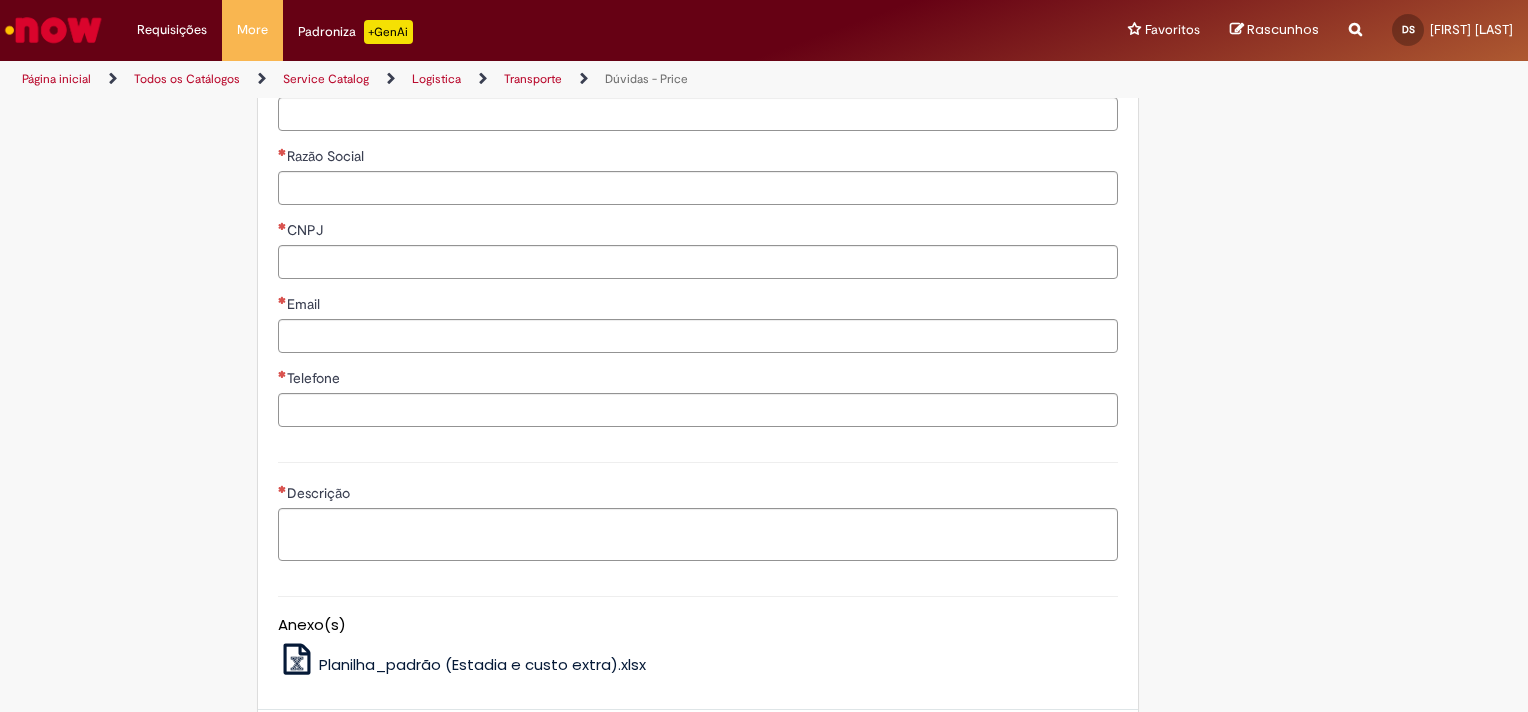 scroll, scrollTop: 1200, scrollLeft: 0, axis: vertical 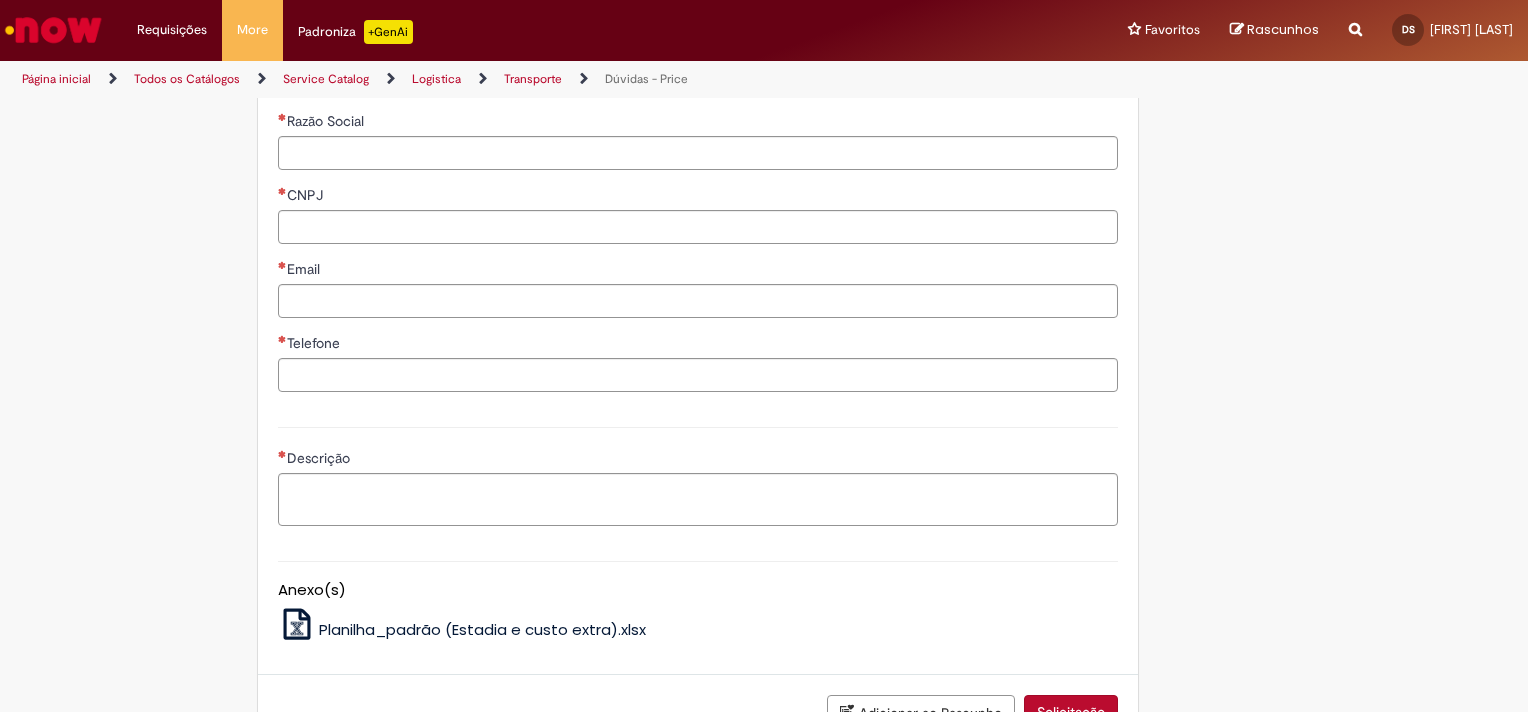 click on "Qual o CNPJ da transportadora?" at bounding box center [698, 79] 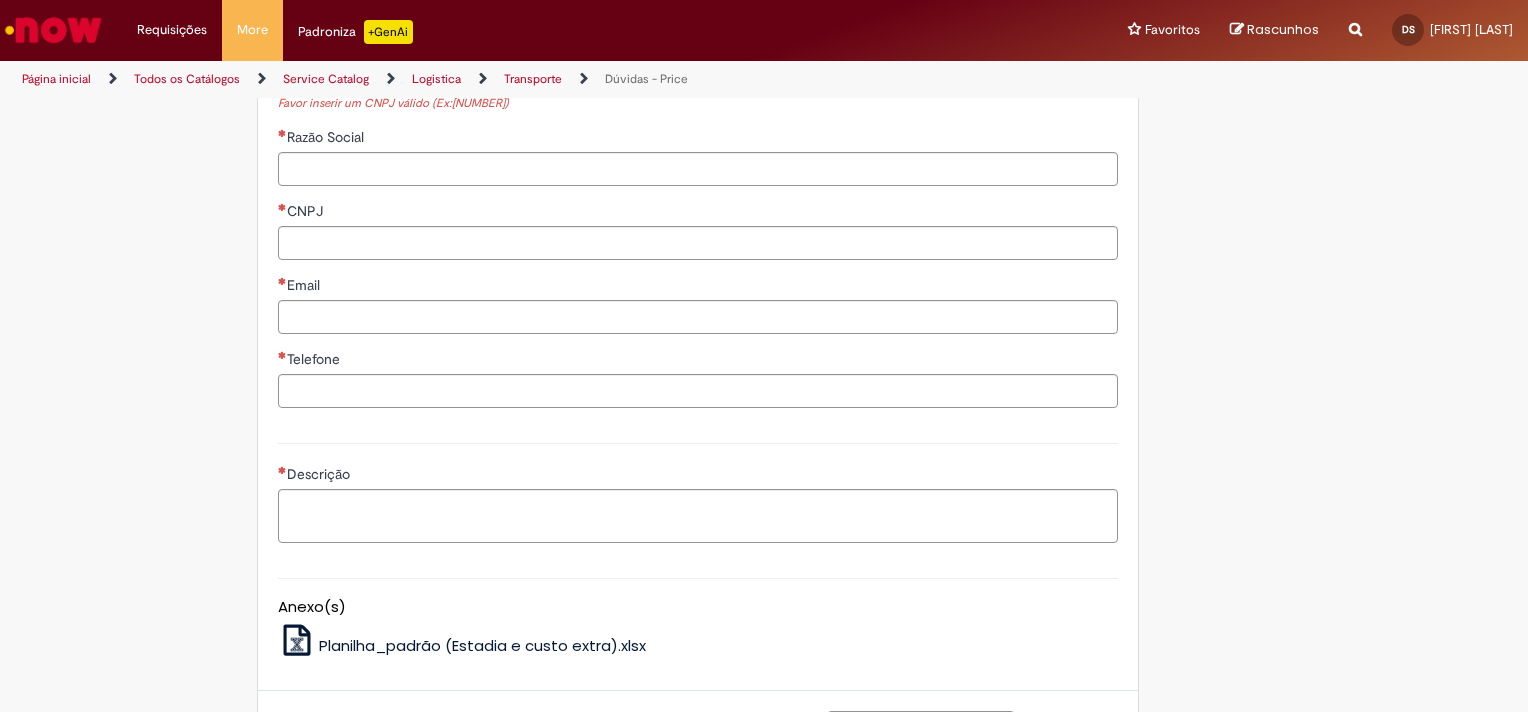 click on "Qual o CNPJ da transportadora?" at bounding box center [698, 79] 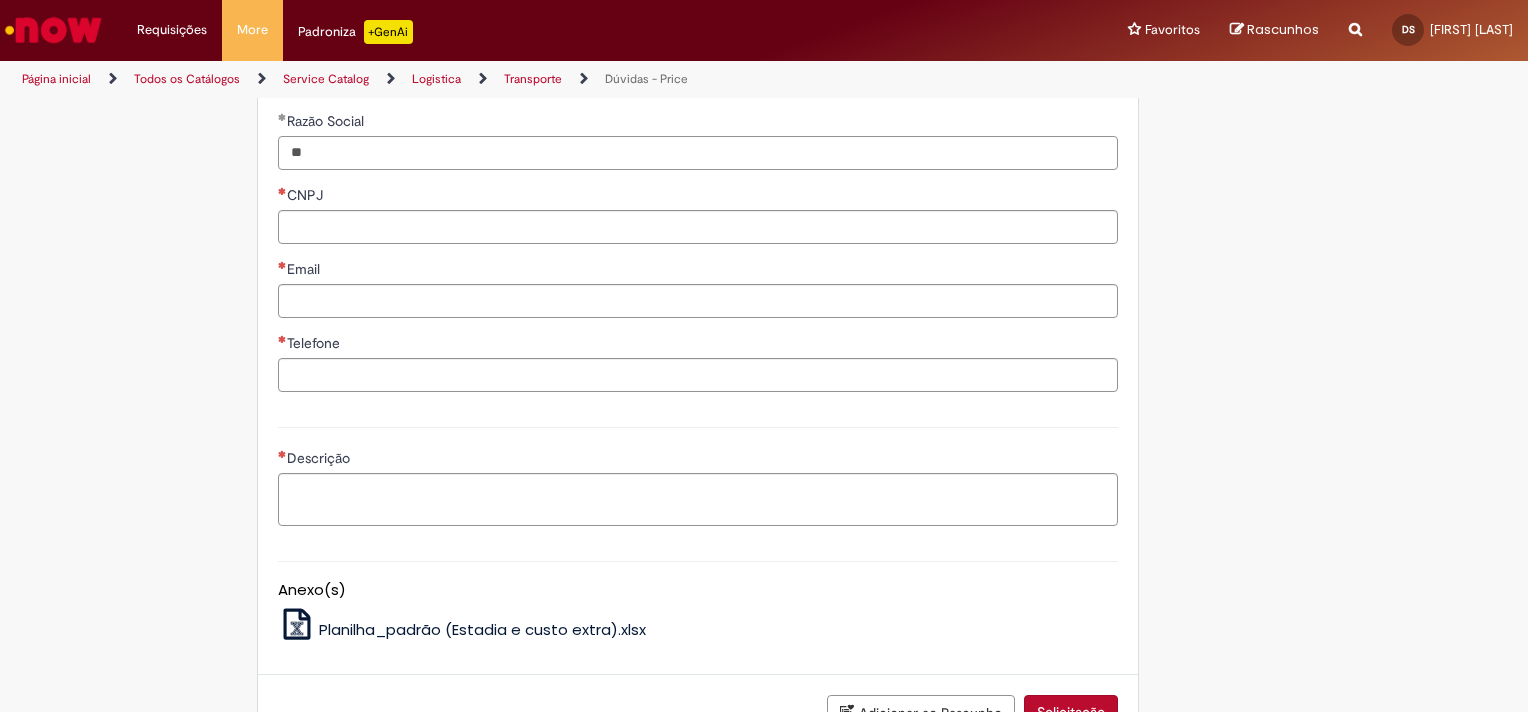 type on "*" 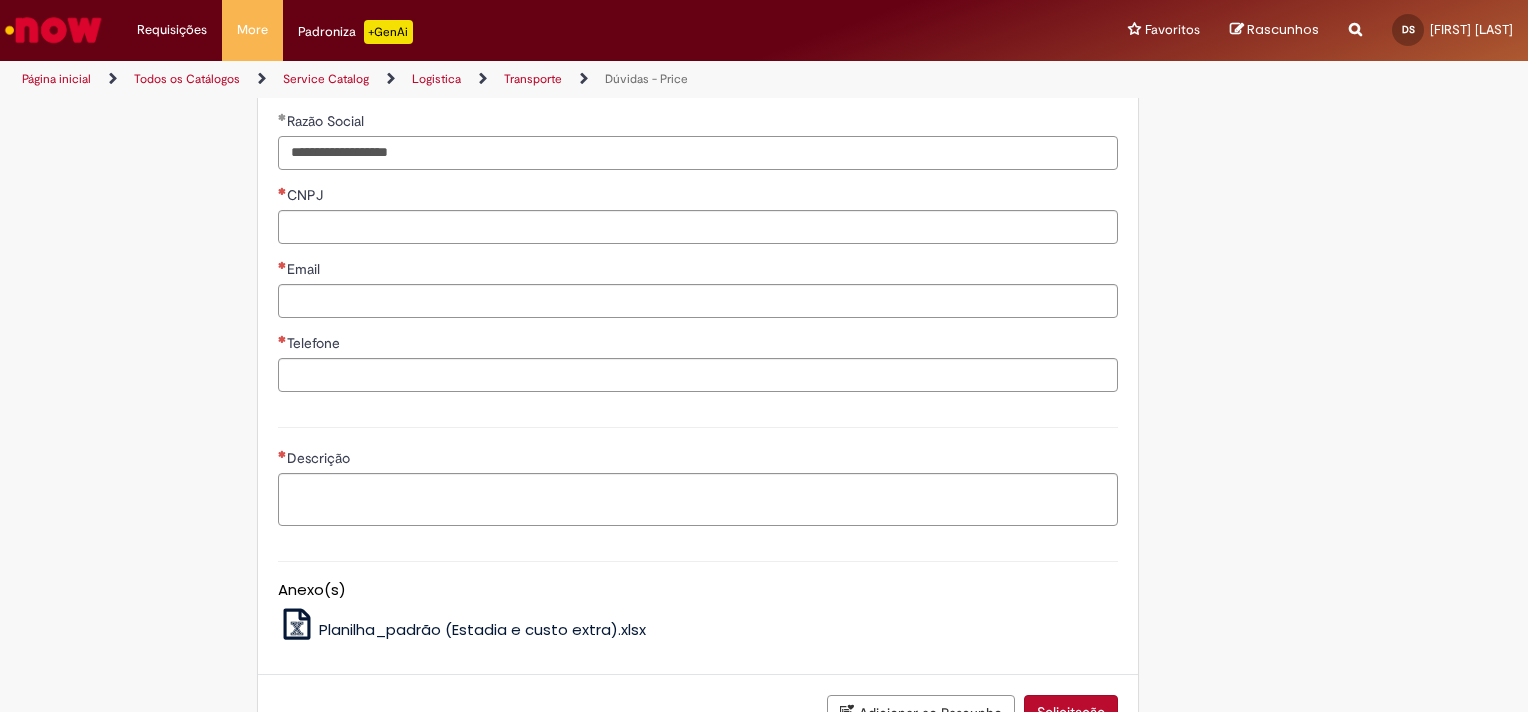 type on "**********" 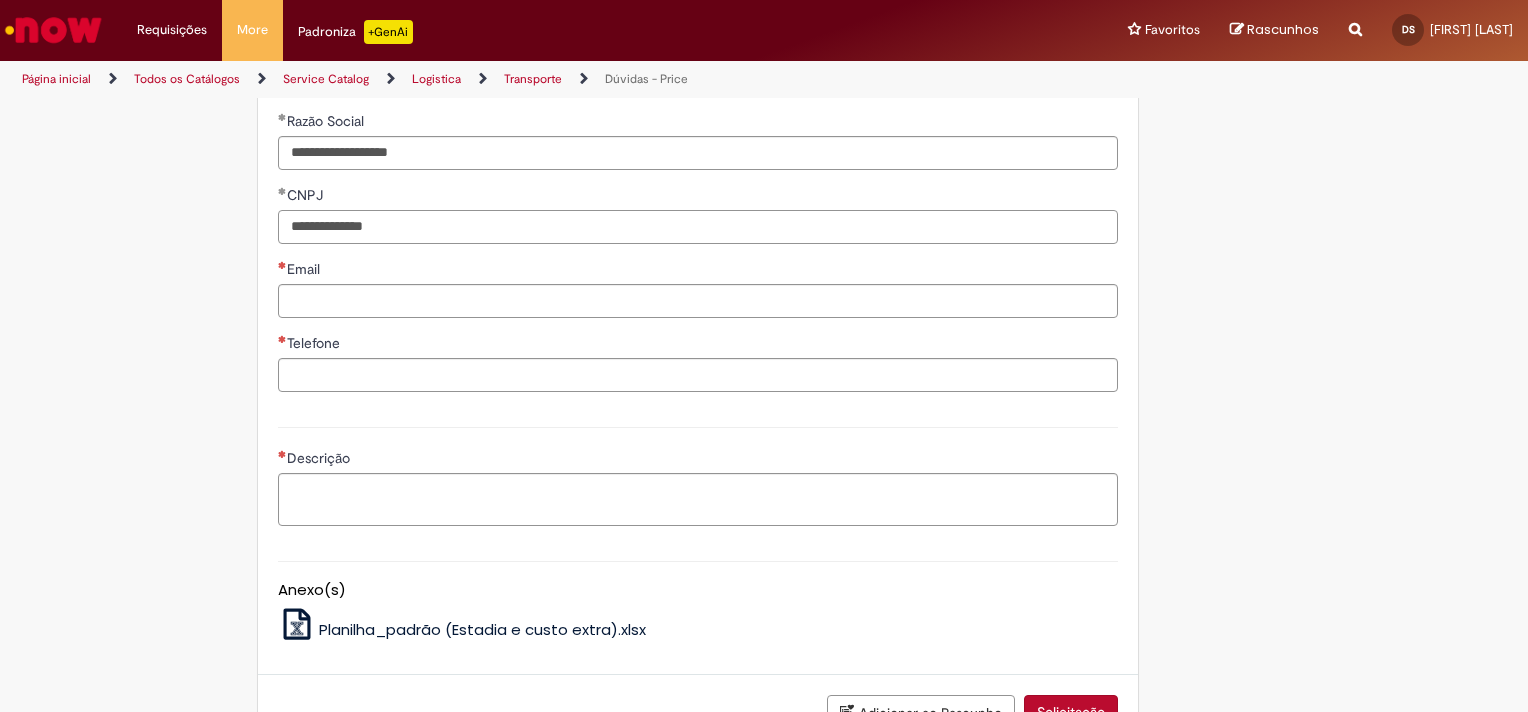 type on "**********" 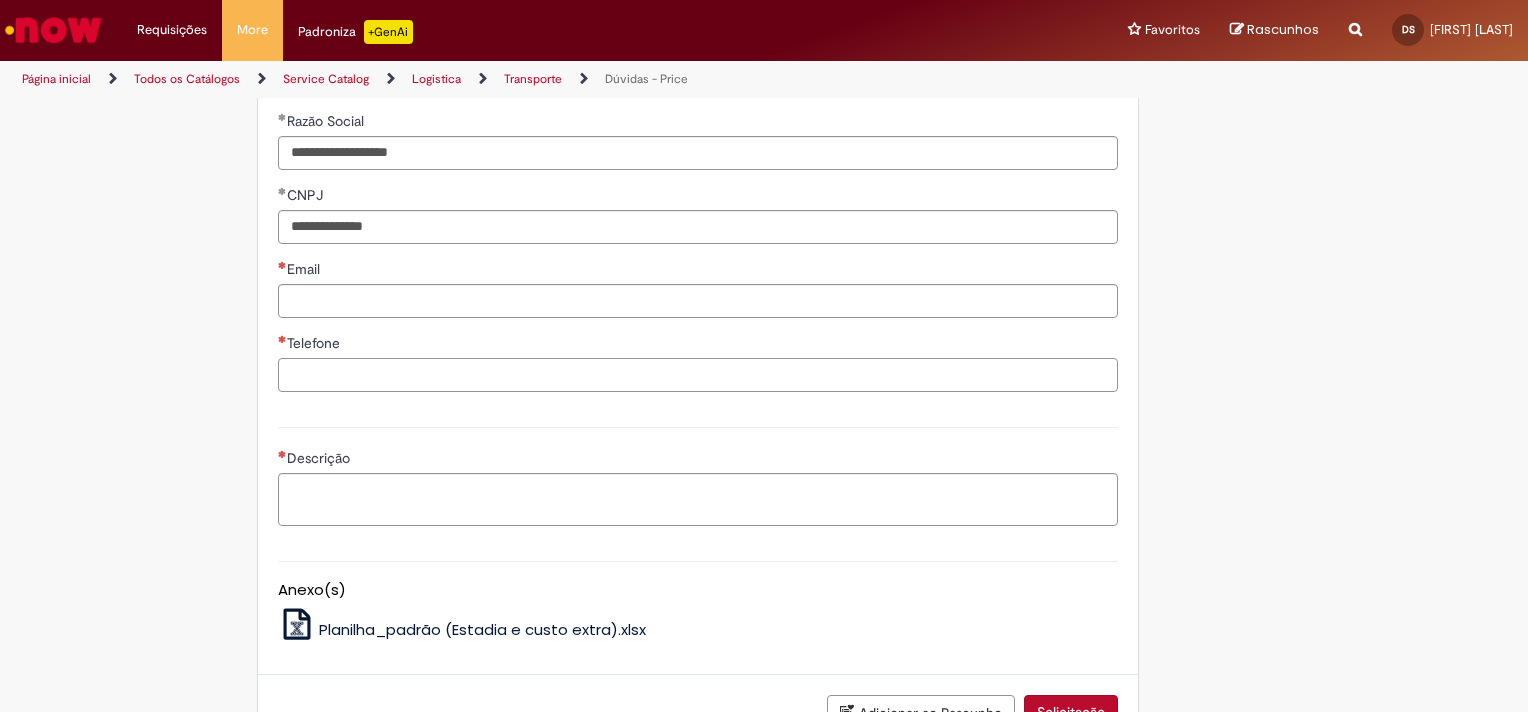 scroll, scrollTop: 1217, scrollLeft: 0, axis: vertical 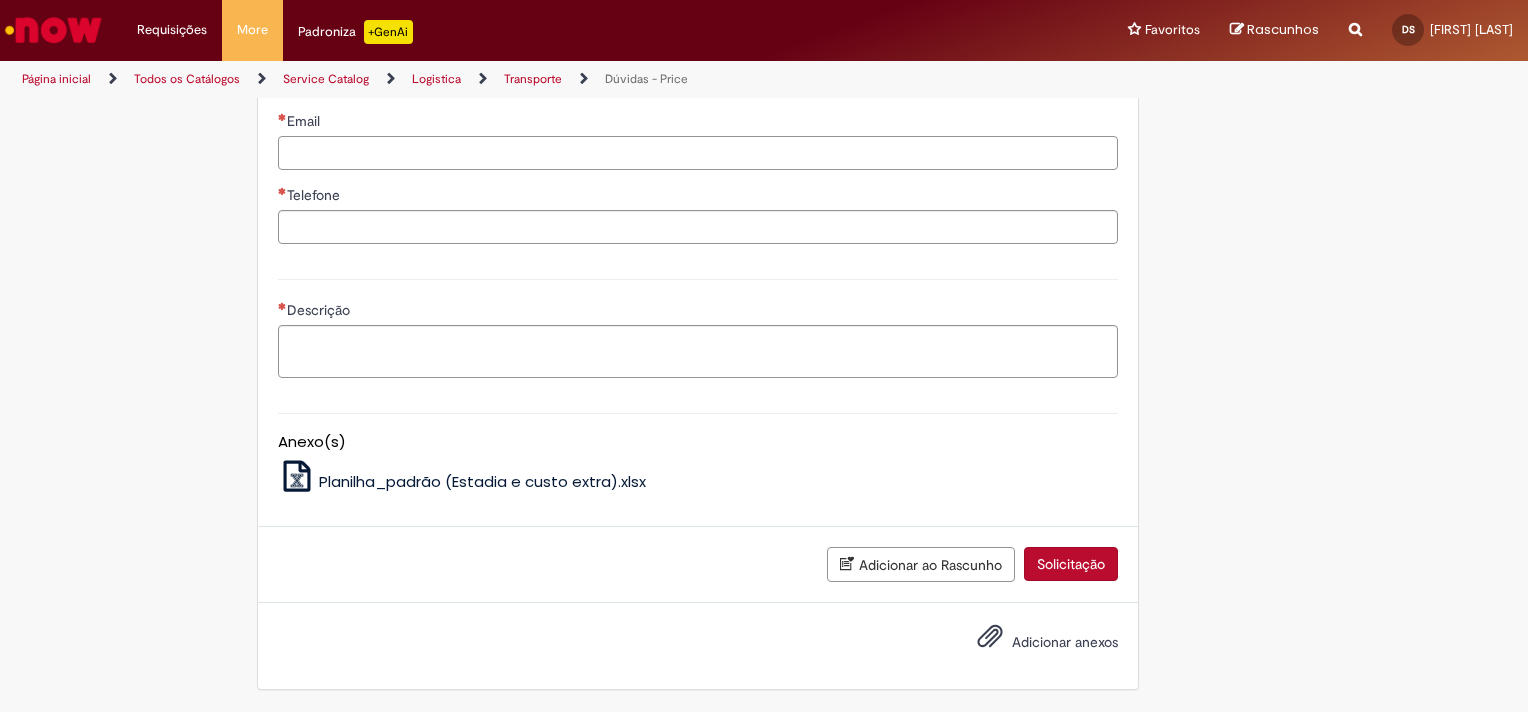click on "Email" at bounding box center [698, 153] 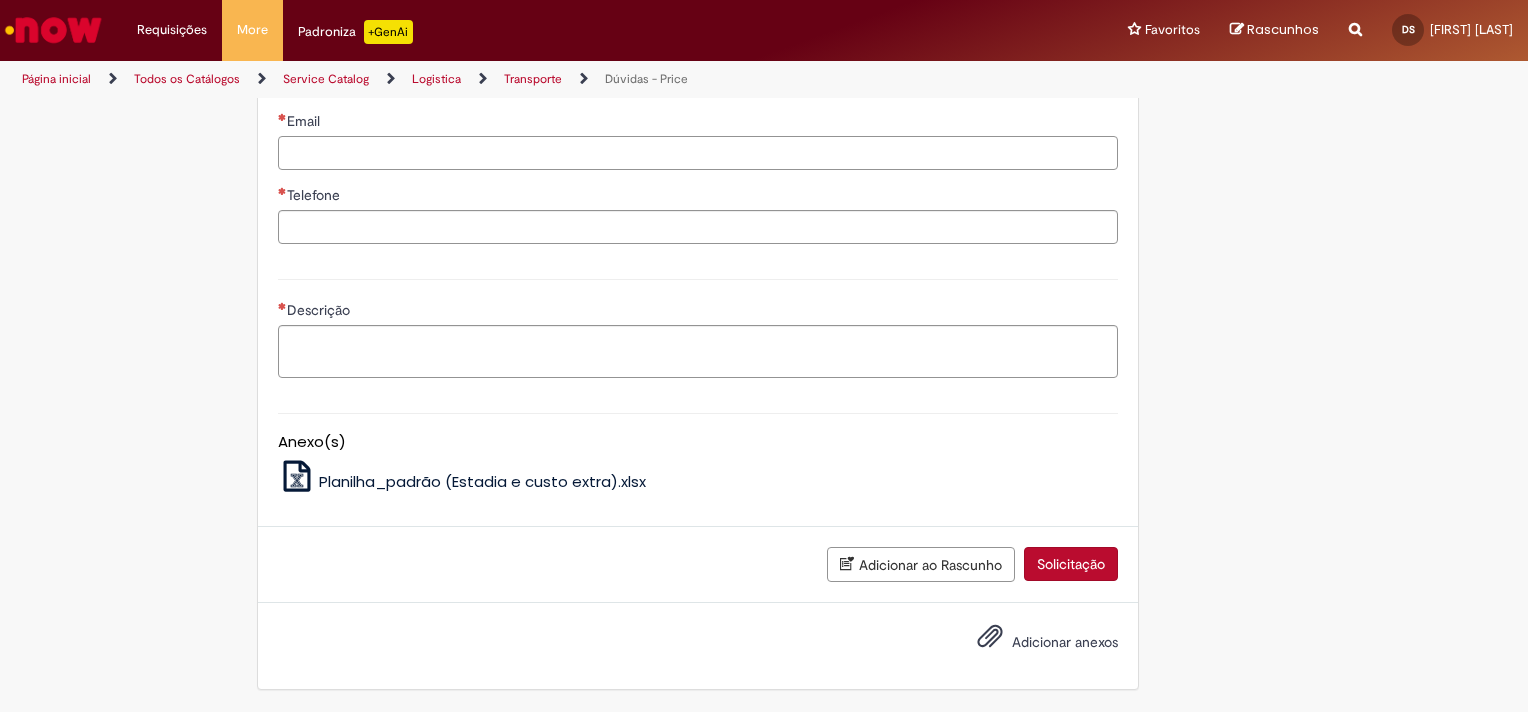 type on "**********" 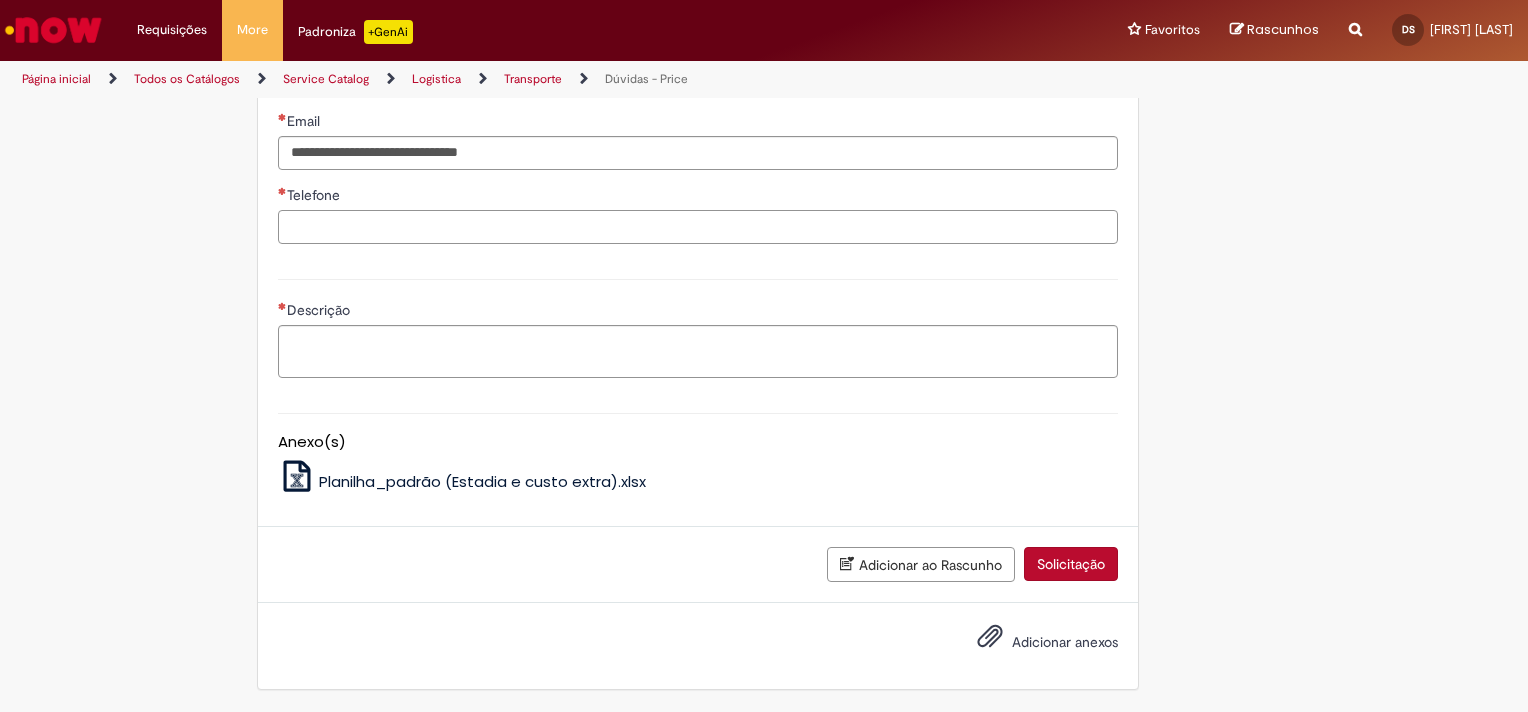 type on "**********" 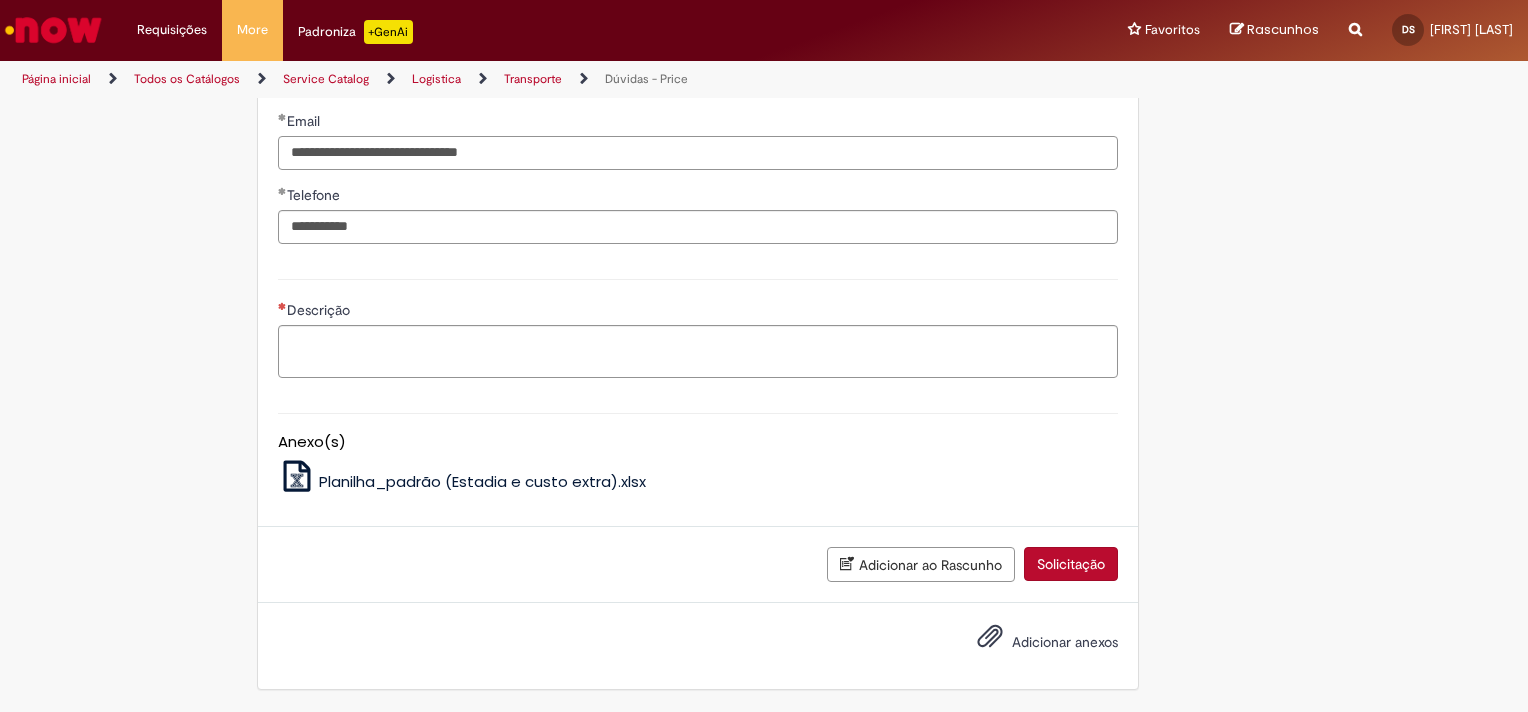 scroll, scrollTop: 1617, scrollLeft: 0, axis: vertical 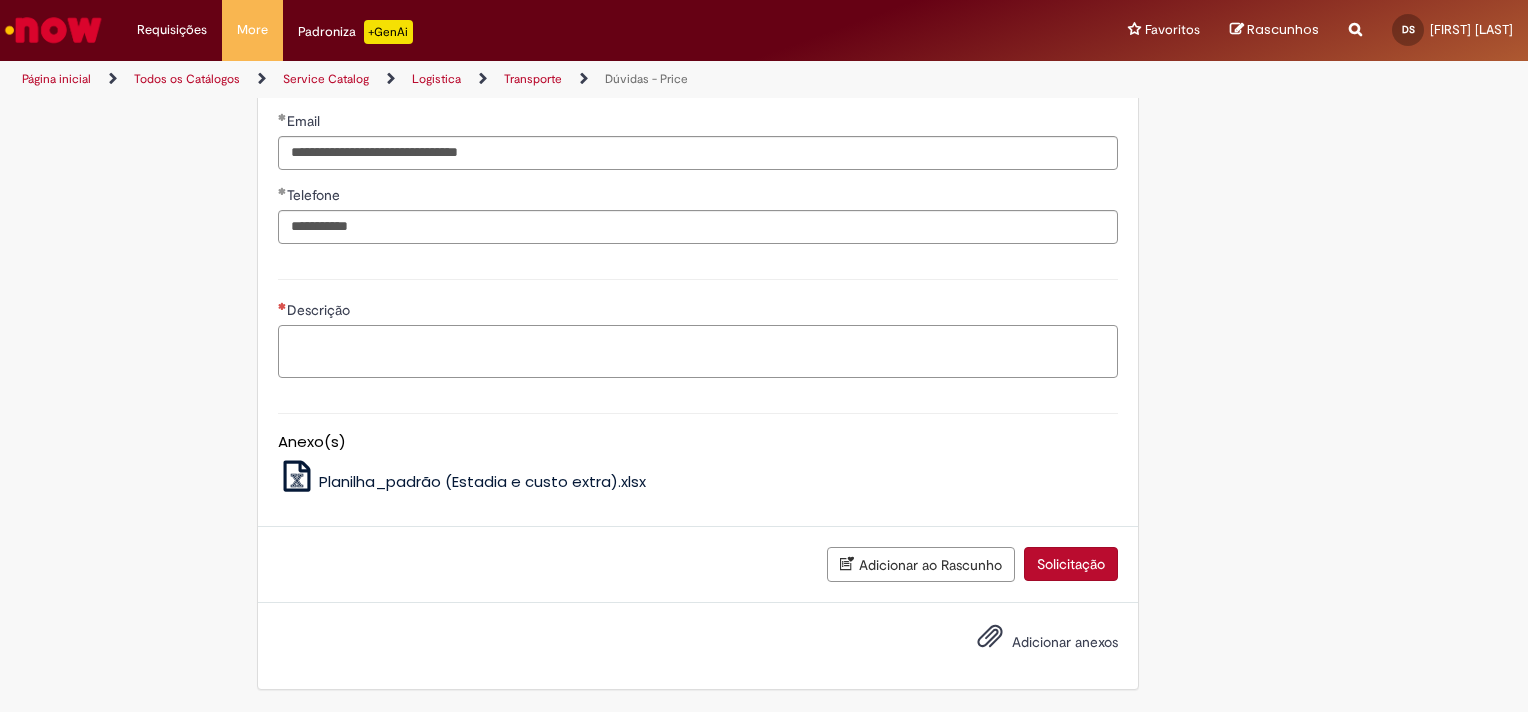 click on "Descrição" at bounding box center [698, 352] 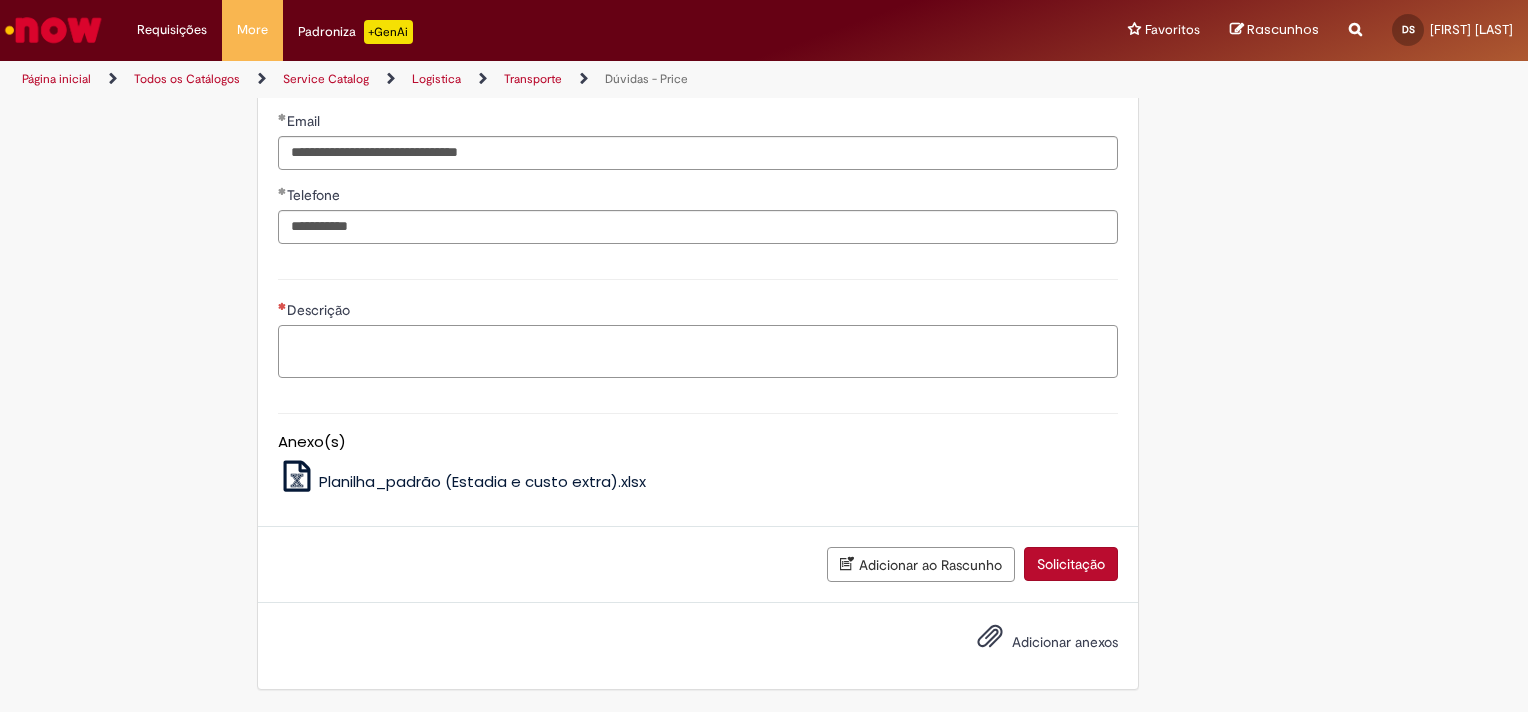 scroll, scrollTop: 1684, scrollLeft: 0, axis: vertical 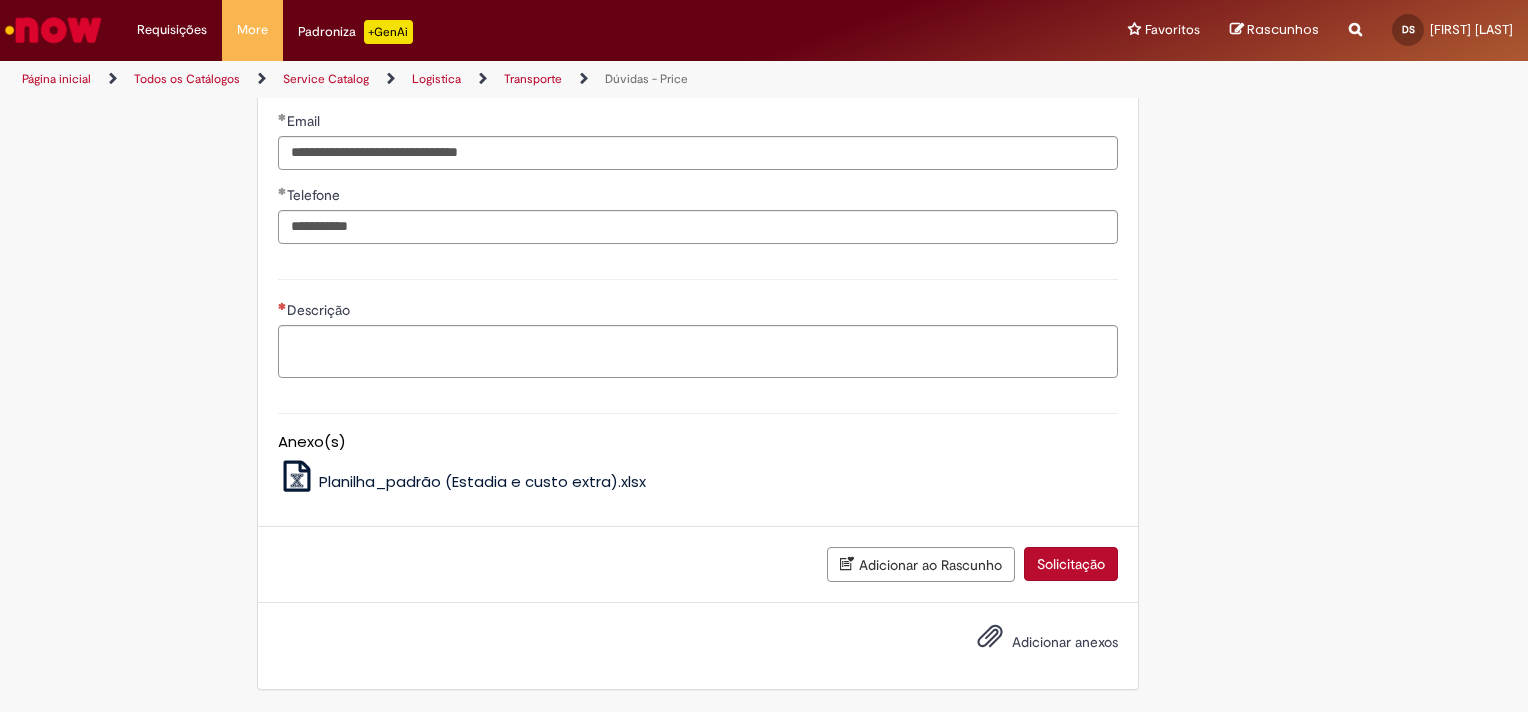 click on "Solicitação" at bounding box center (1071, 564) 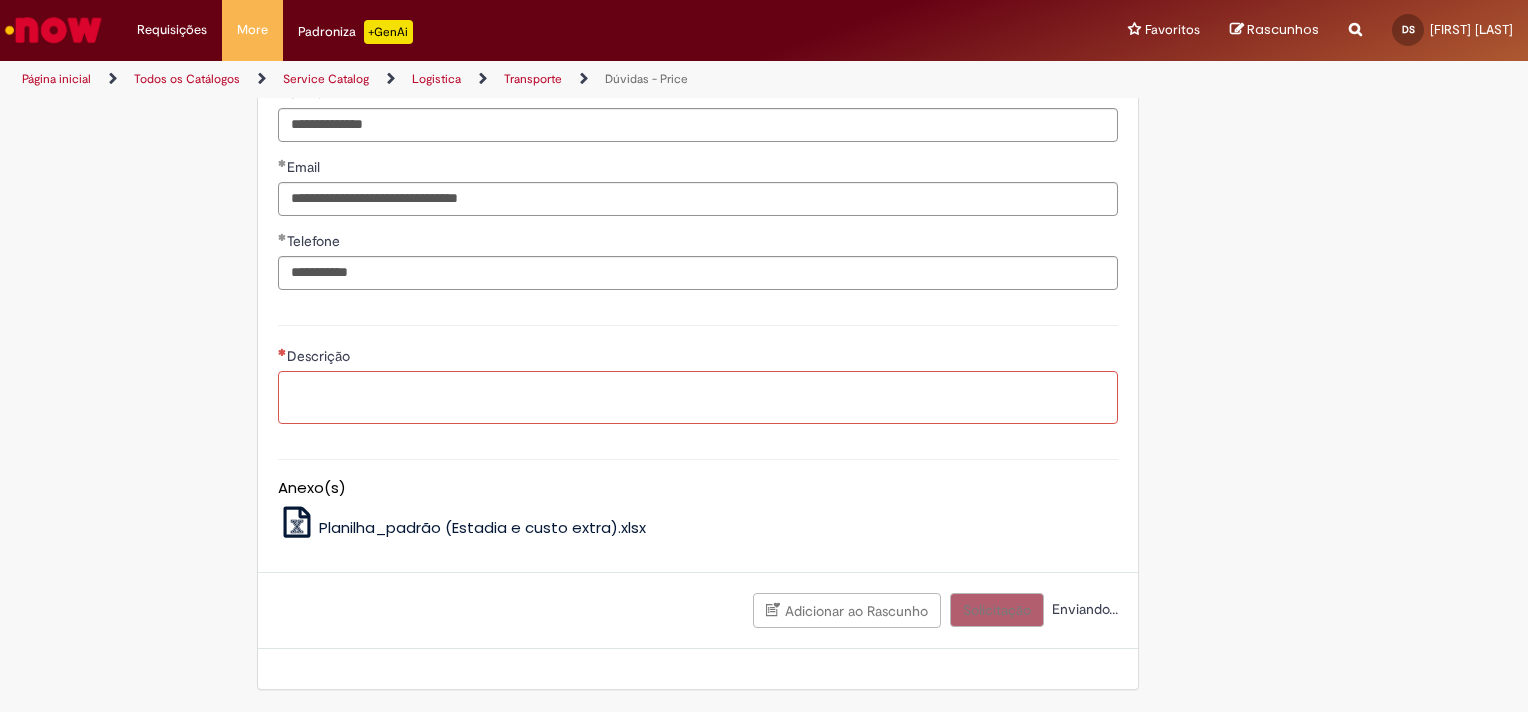 scroll, scrollTop: 1638, scrollLeft: 0, axis: vertical 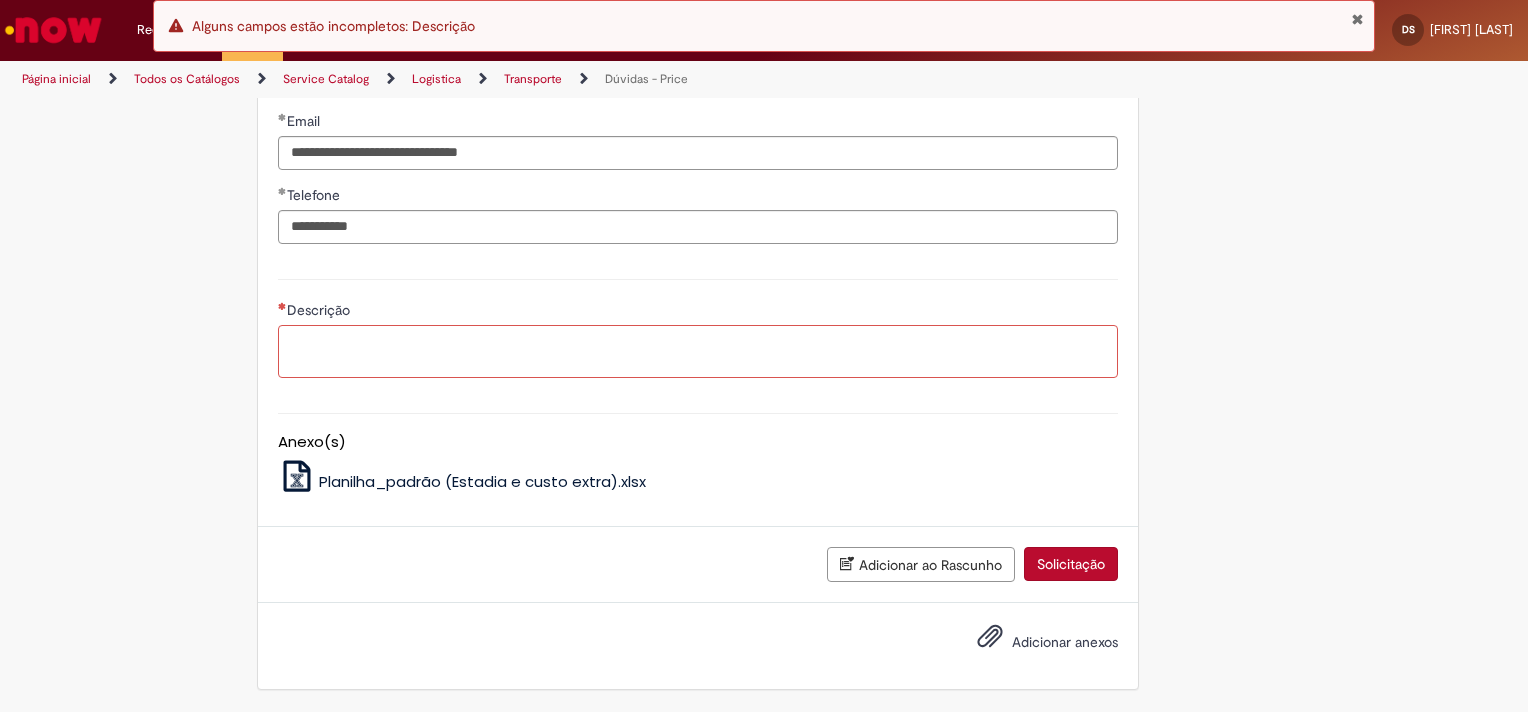 click on "Descrição" at bounding box center [698, 352] 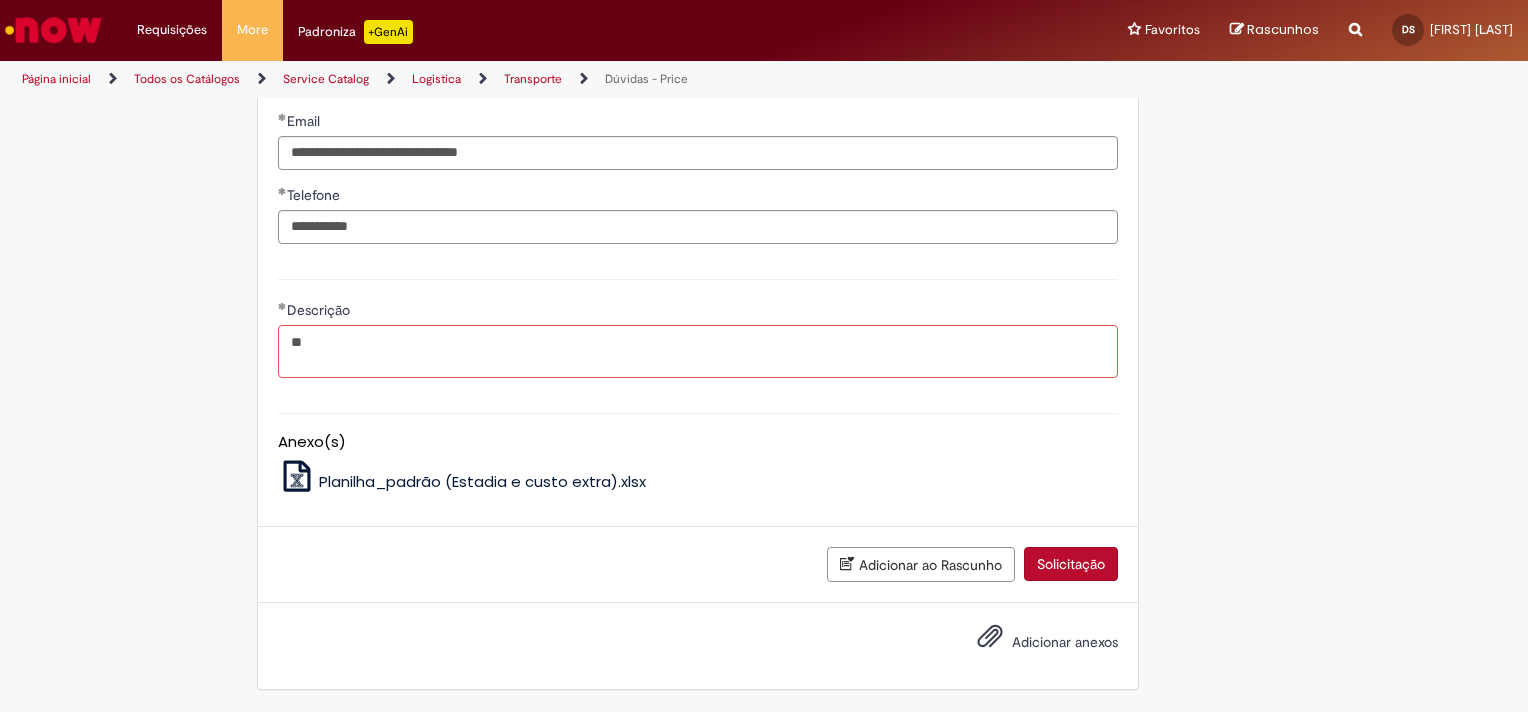 type on "*" 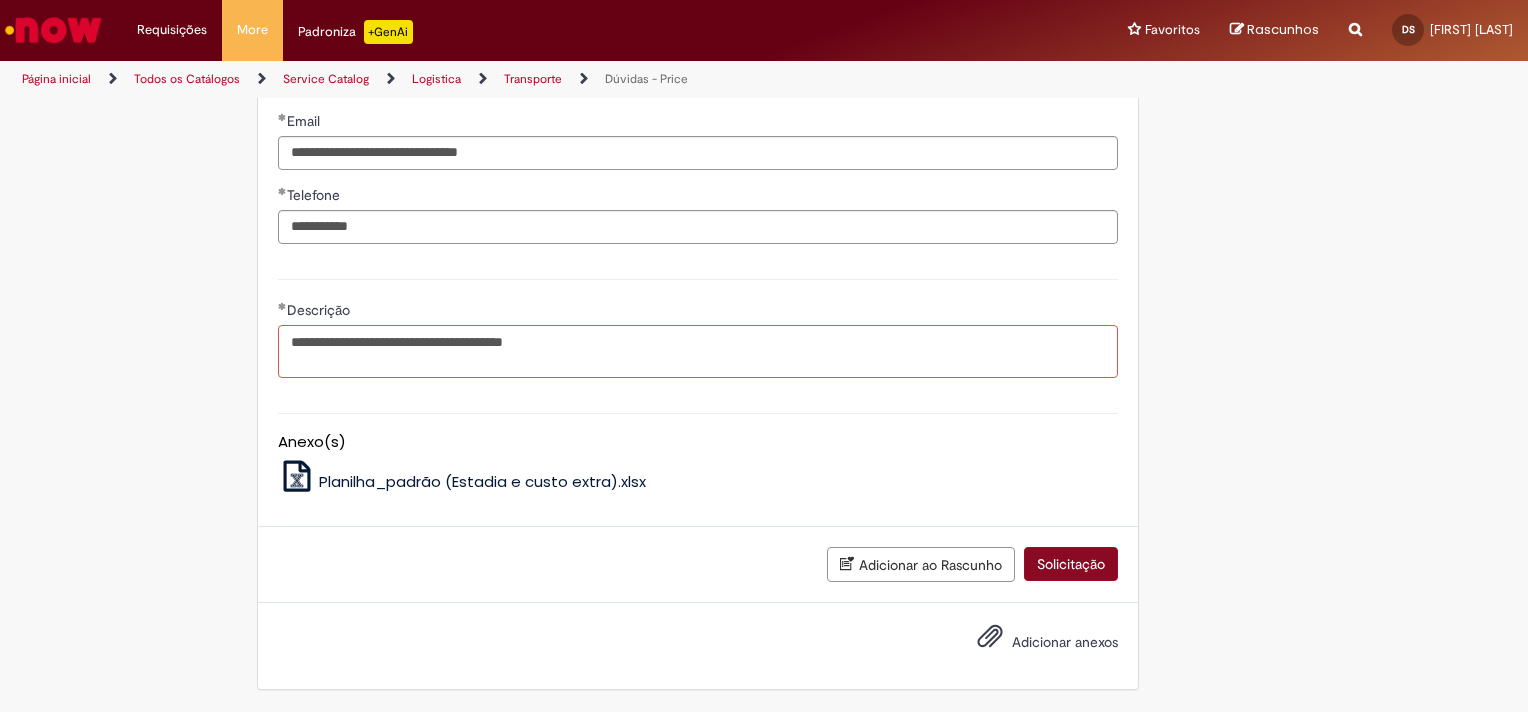 type on "**********" 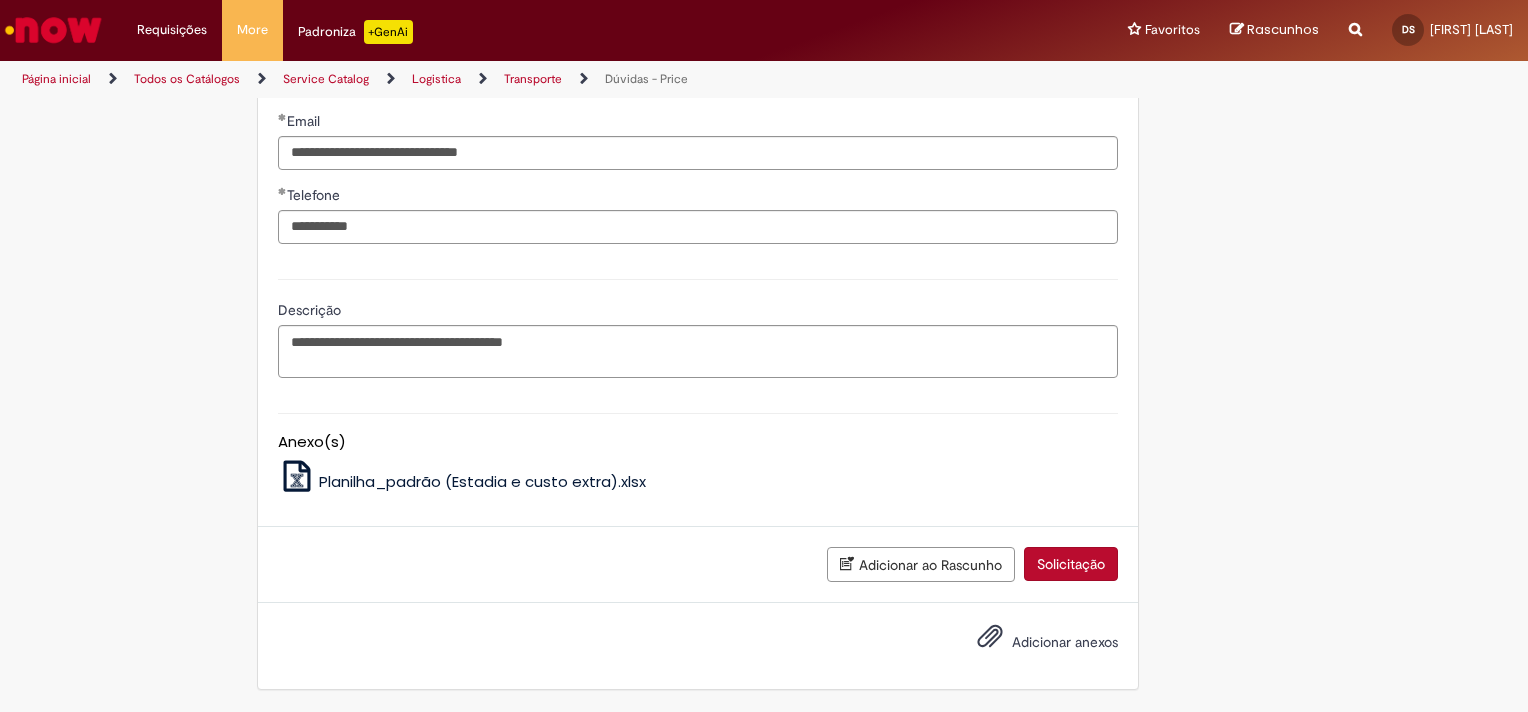 click on "Solicitação" at bounding box center [1071, 564] 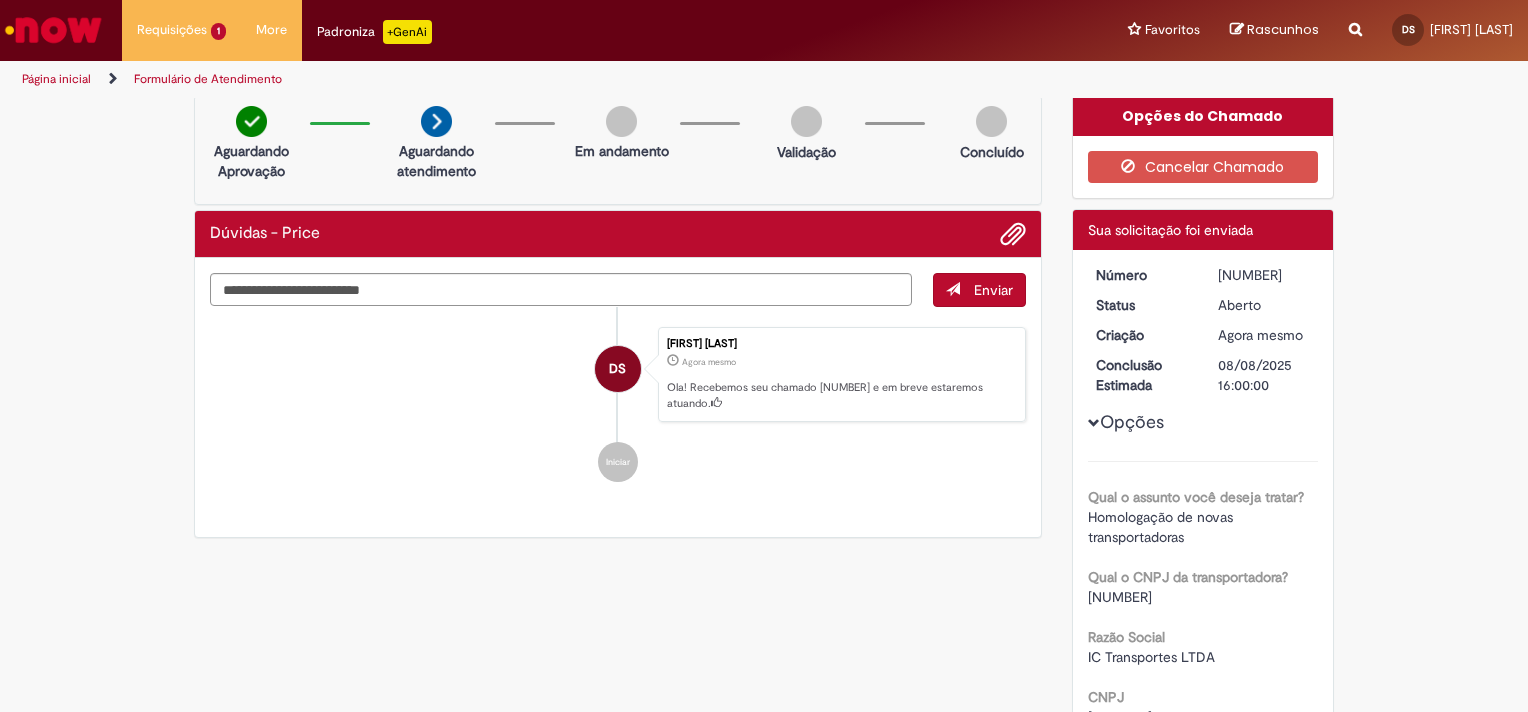 scroll, scrollTop: 0, scrollLeft: 0, axis: both 